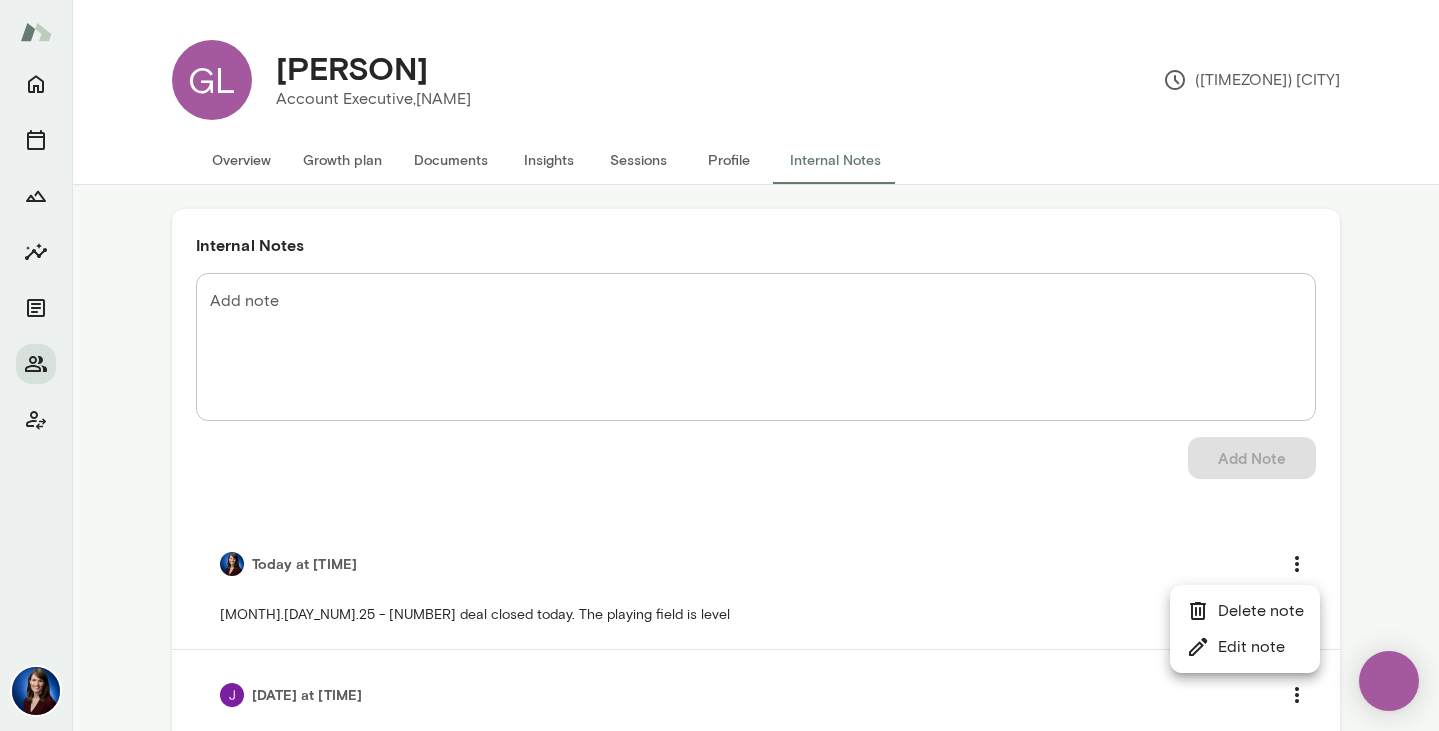 scroll, scrollTop: 0, scrollLeft: 0, axis: both 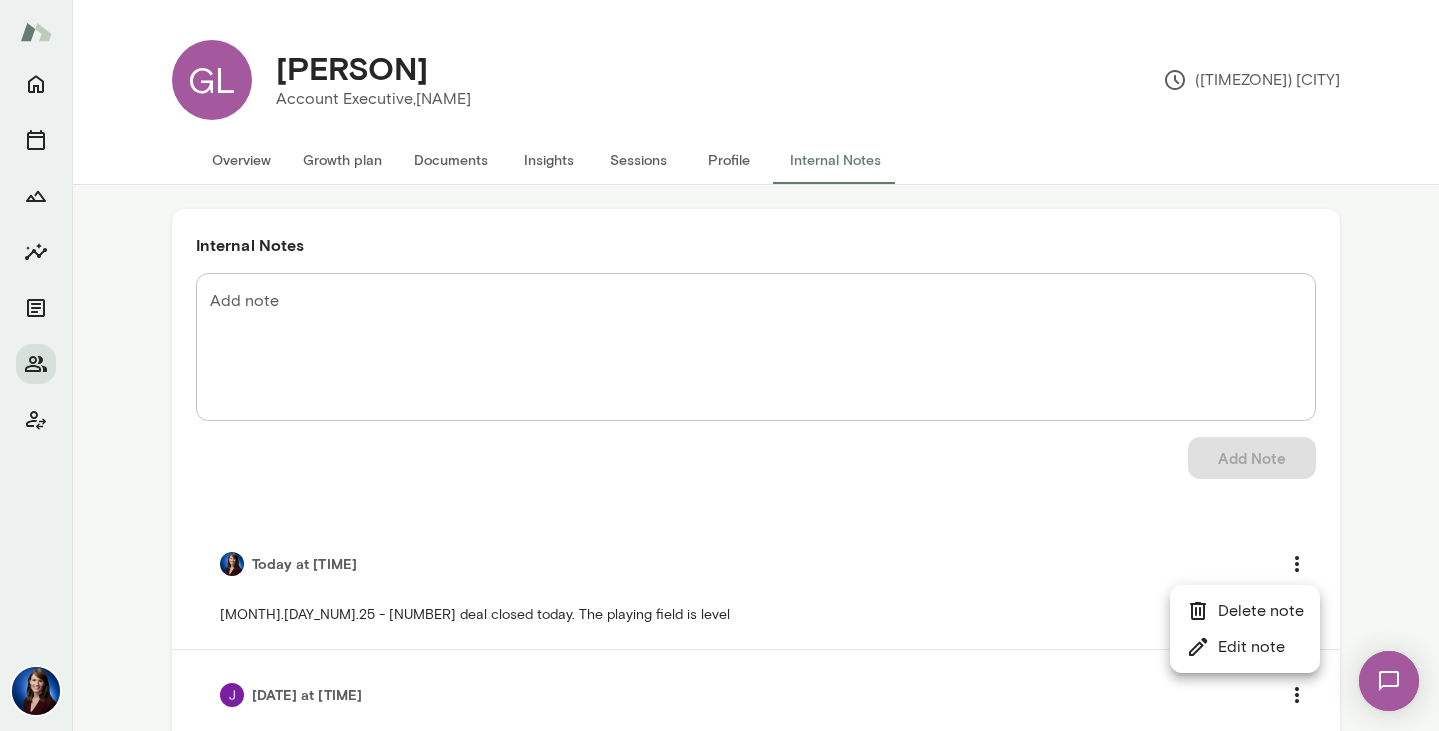 click at bounding box center (719, 365) 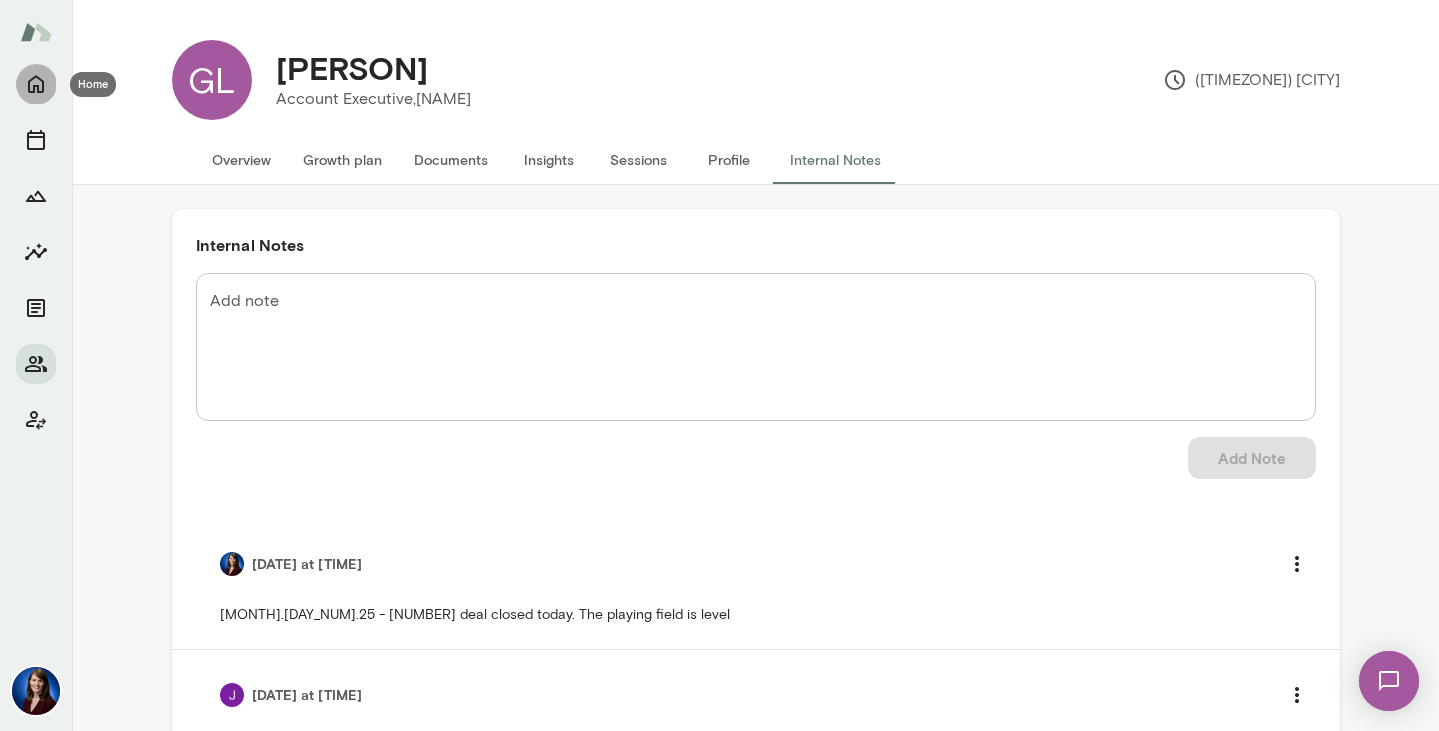 click 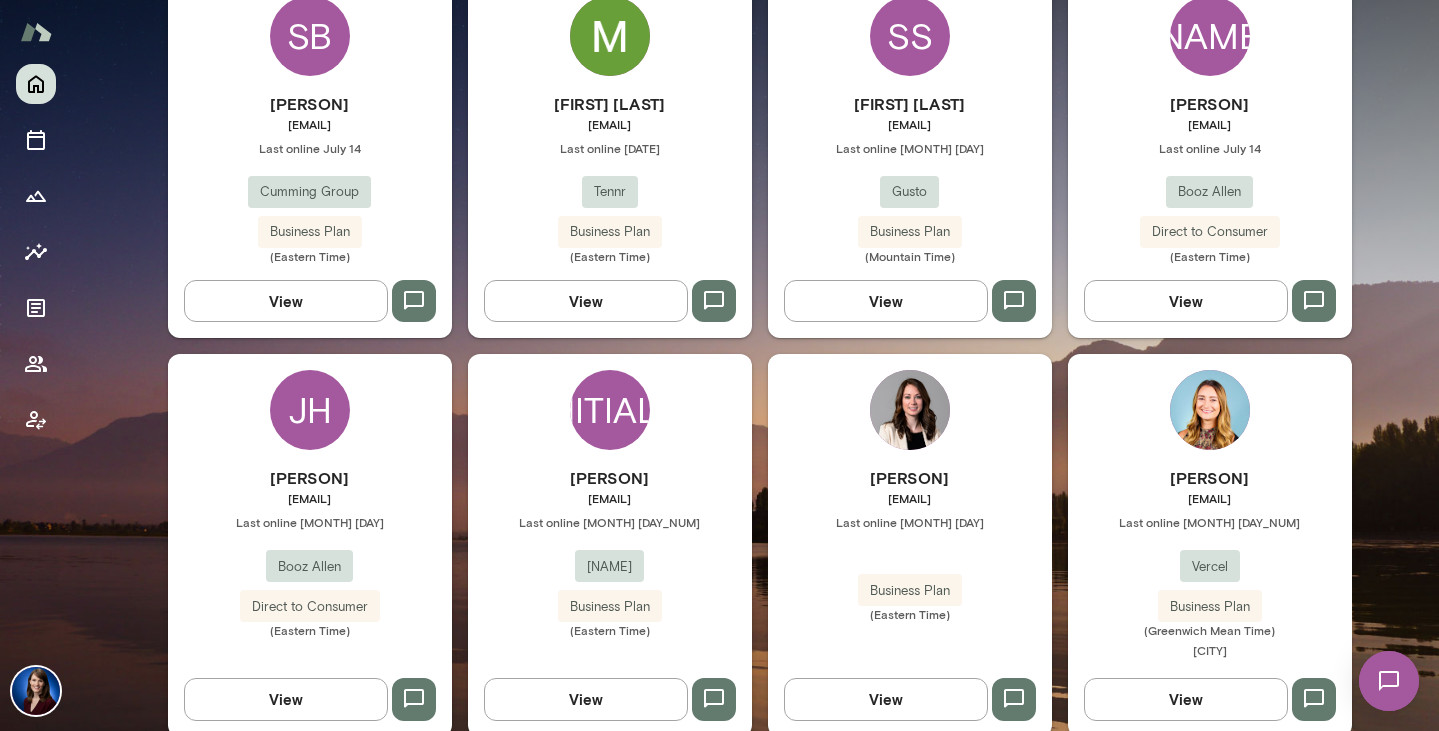 scroll, scrollTop: 713, scrollLeft: 0, axis: vertical 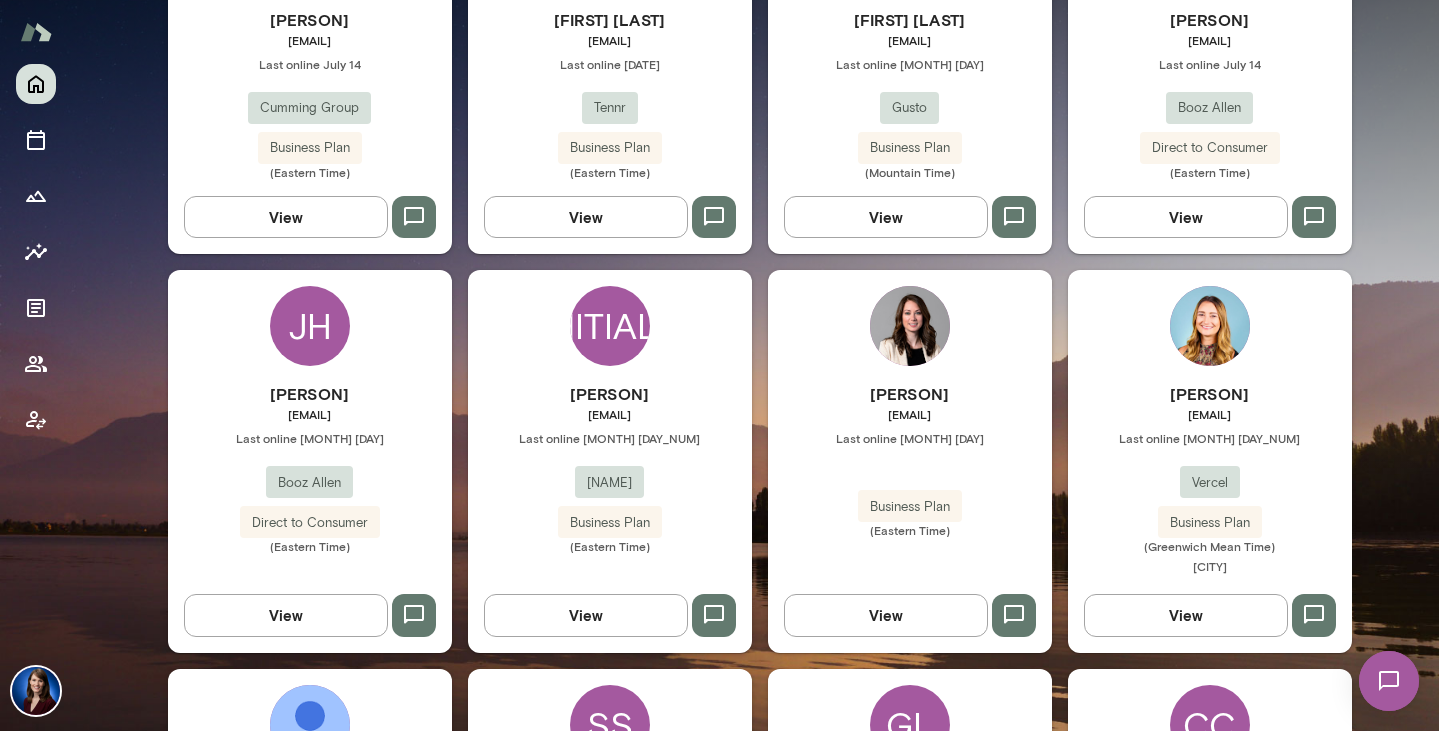 click on "View" at bounding box center (886, 615) 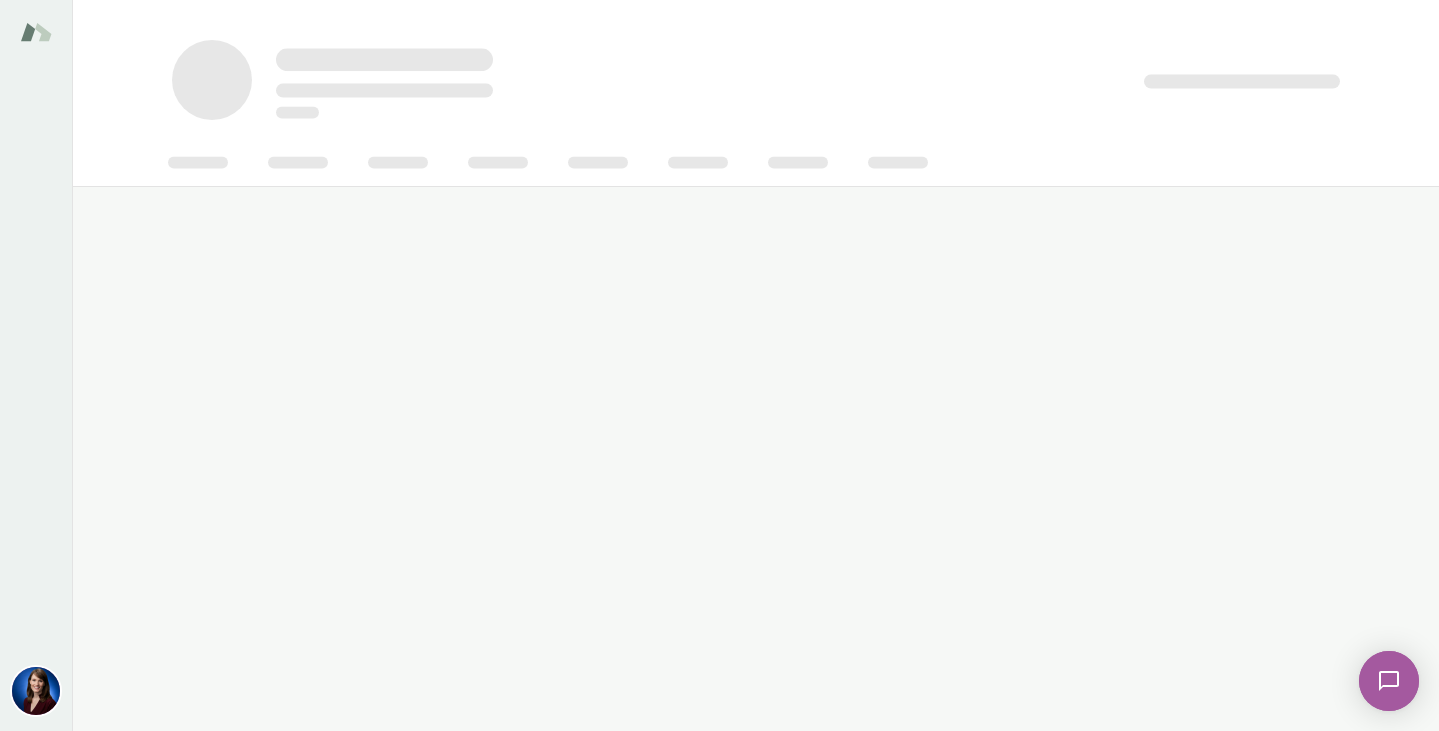 scroll, scrollTop: 0, scrollLeft: 0, axis: both 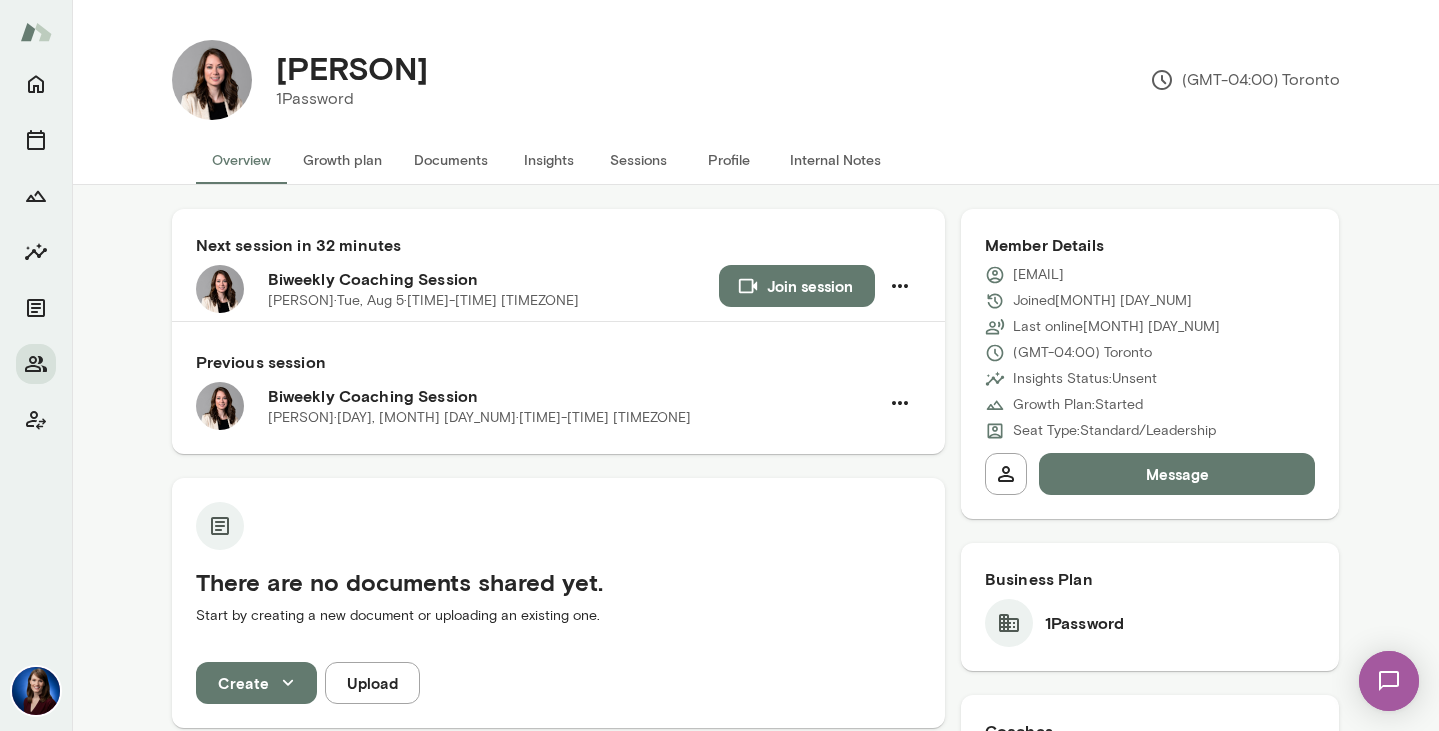click on "Internal Notes" at bounding box center [835, 160] 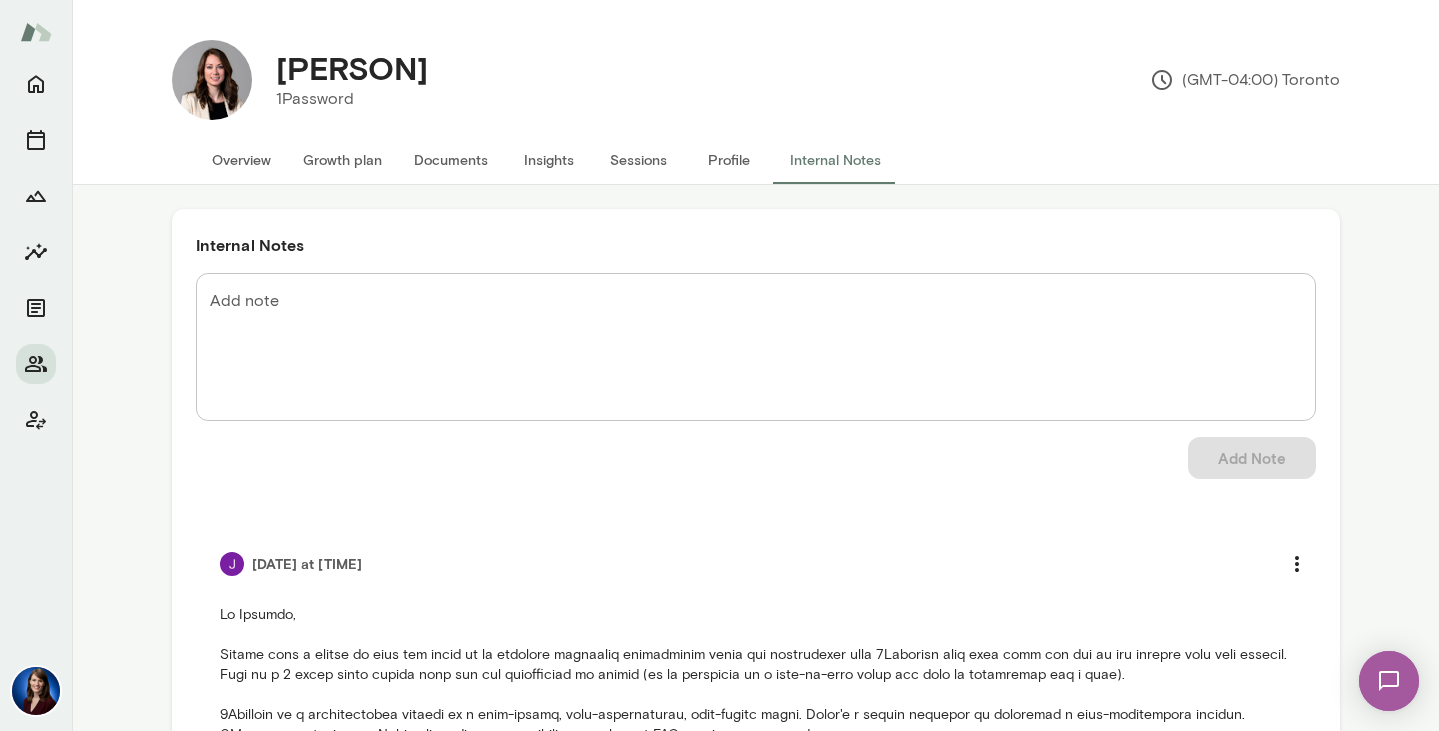 click on "Add note" at bounding box center [756, 347] 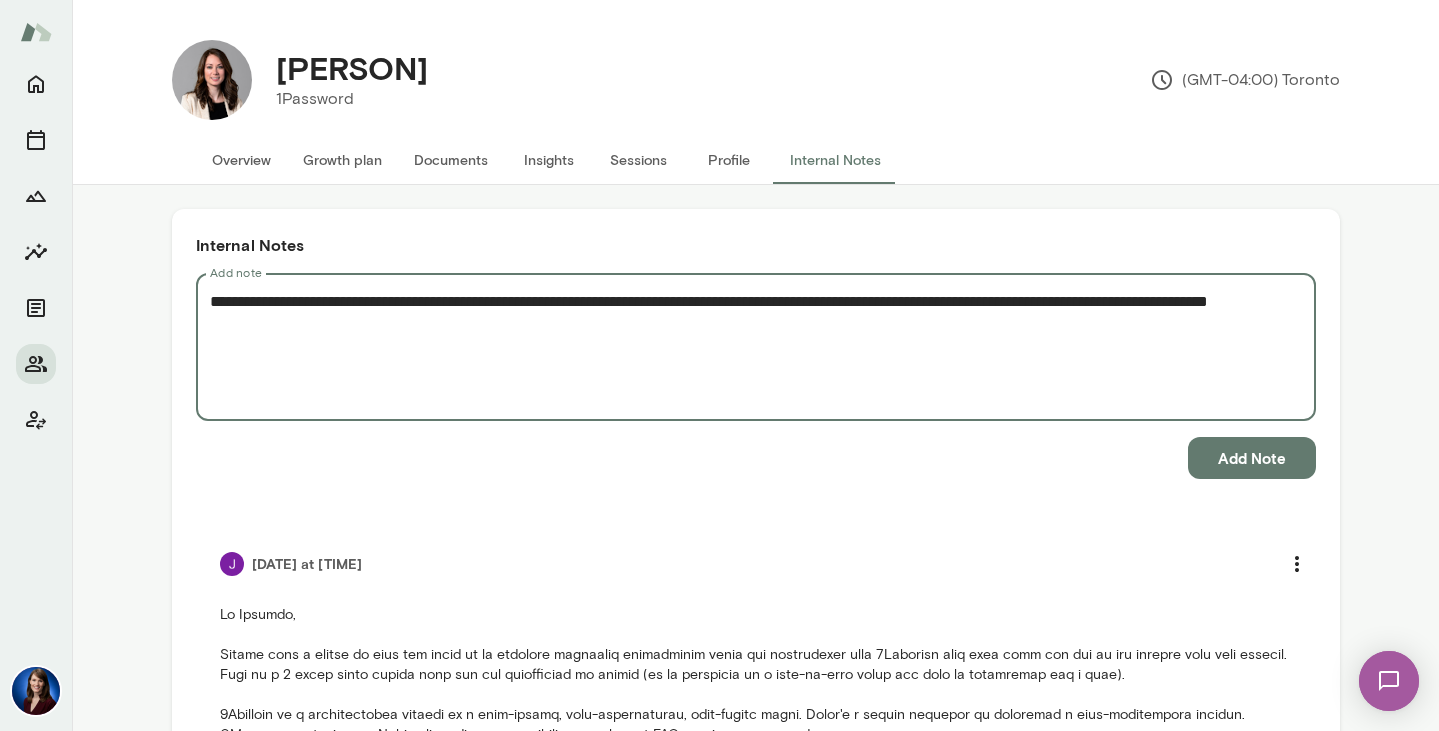 type on "**********" 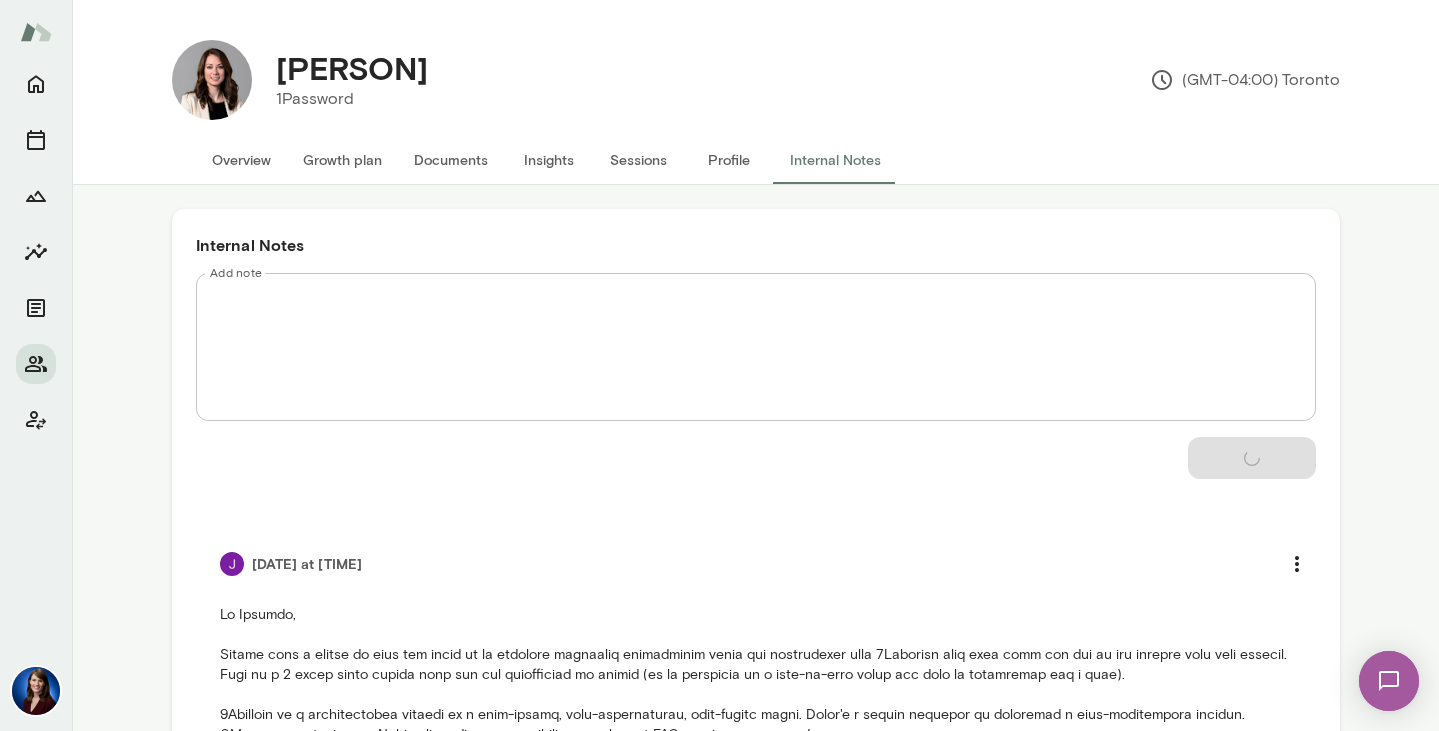click on "Growth plan" at bounding box center (342, 160) 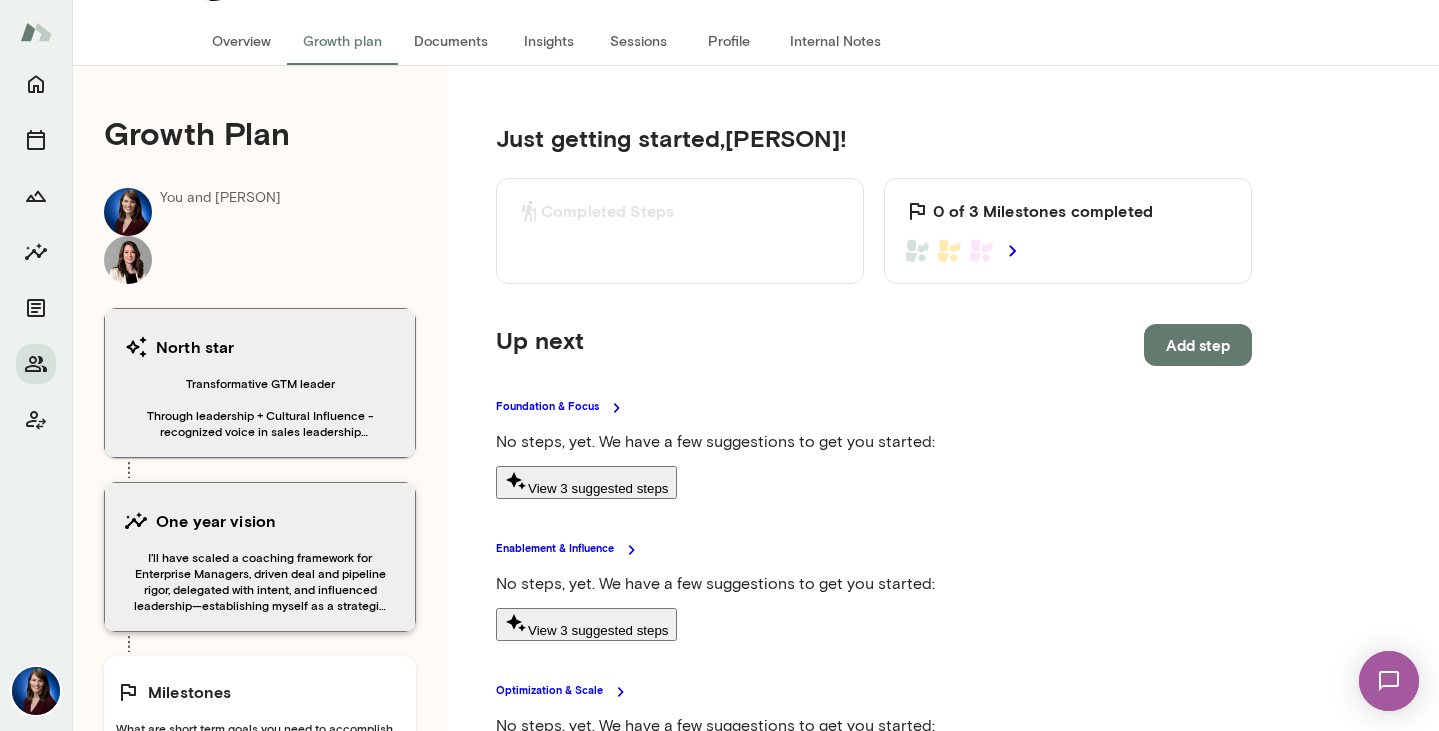 scroll, scrollTop: 0, scrollLeft: 0, axis: both 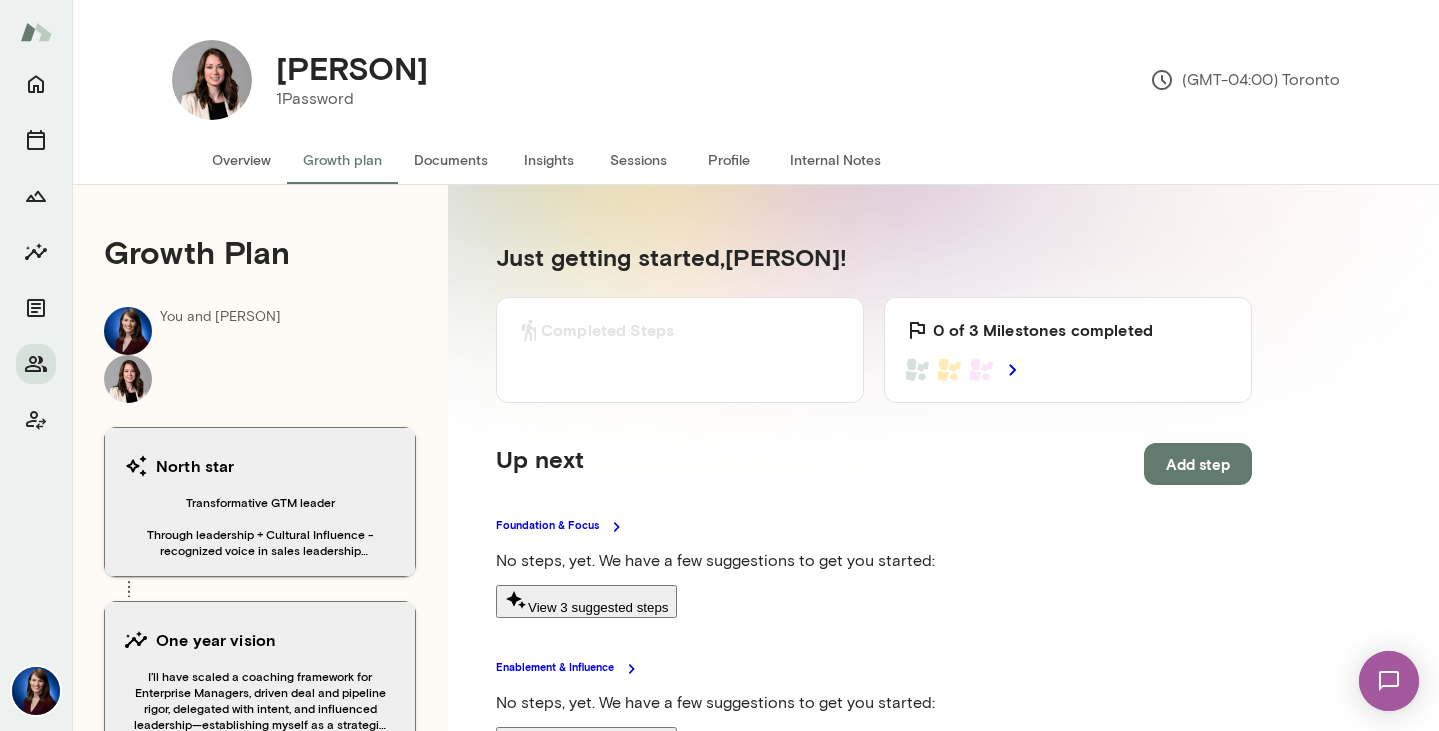 click on "Internal Notes" at bounding box center [835, 160] 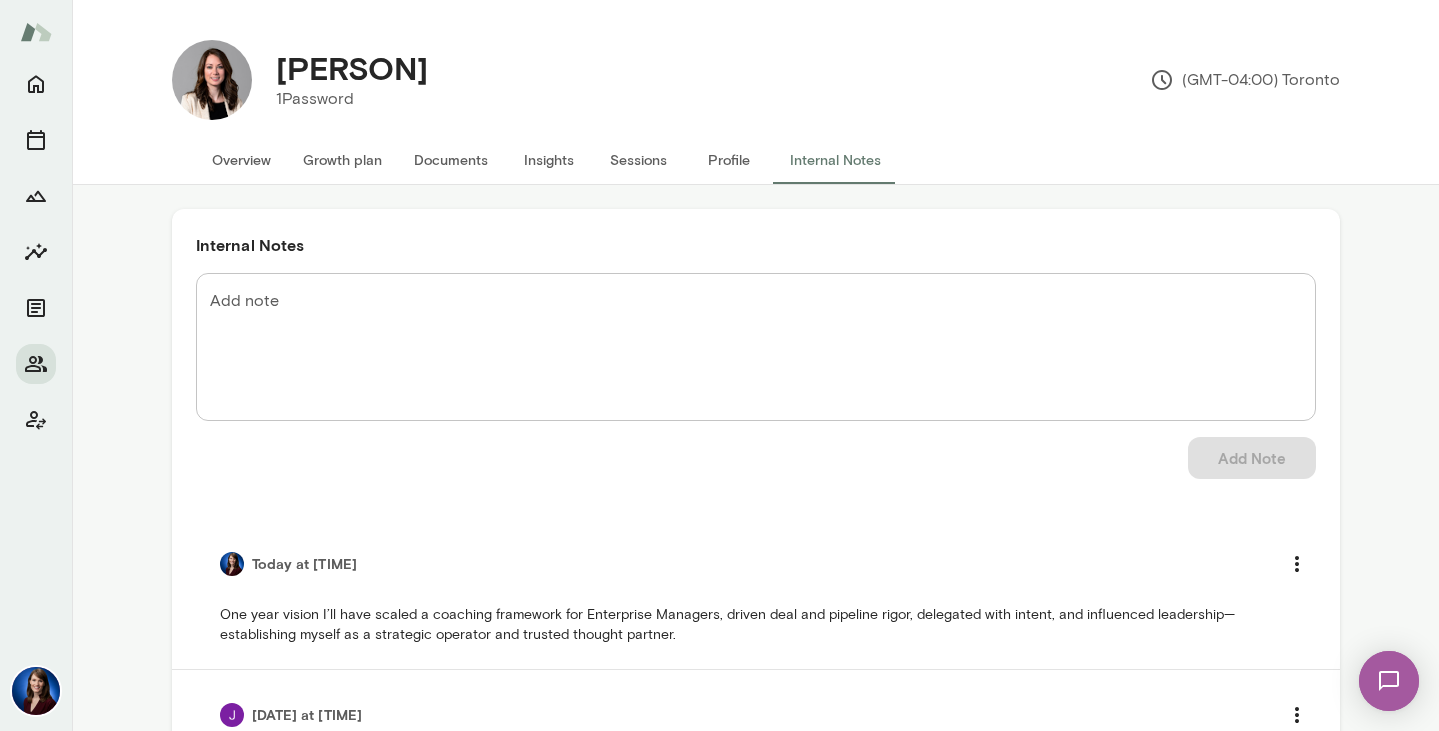 scroll, scrollTop: 7, scrollLeft: 0, axis: vertical 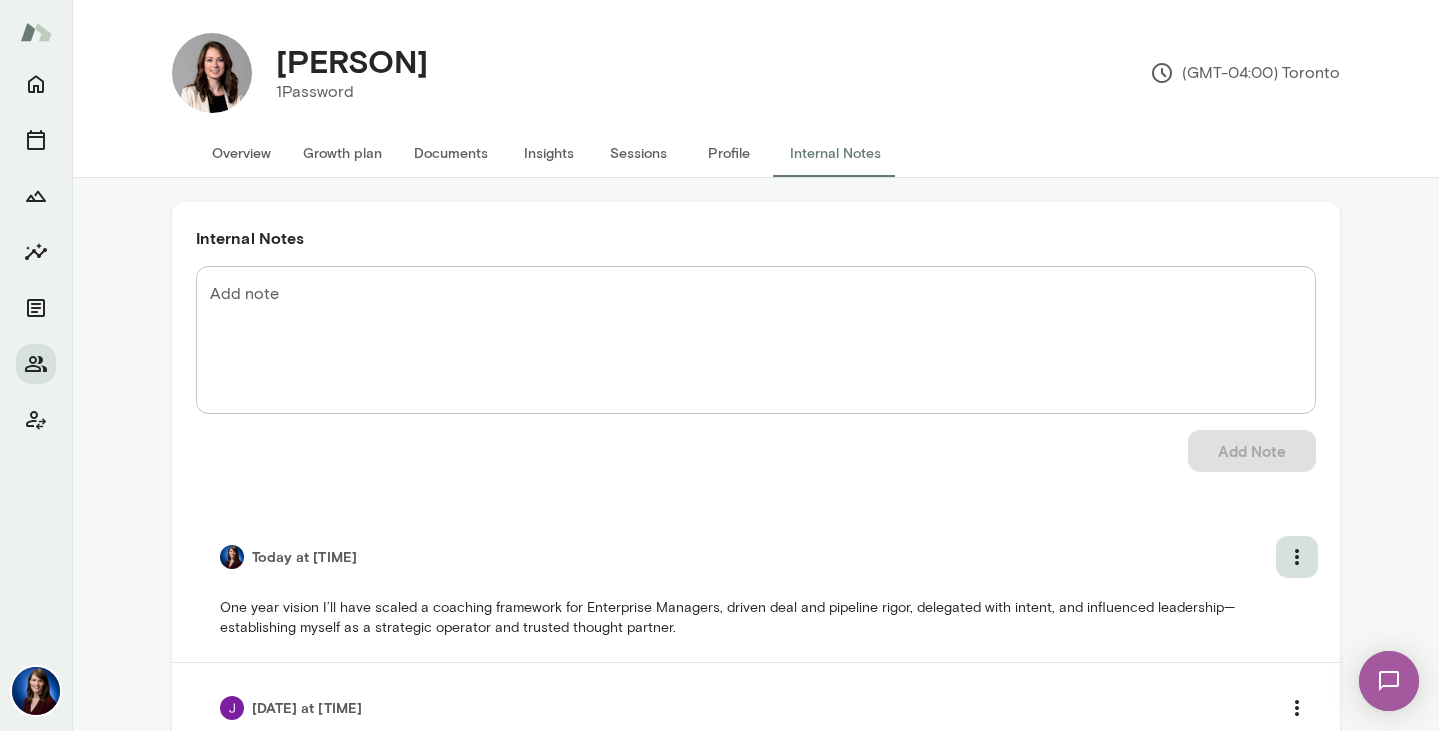 click 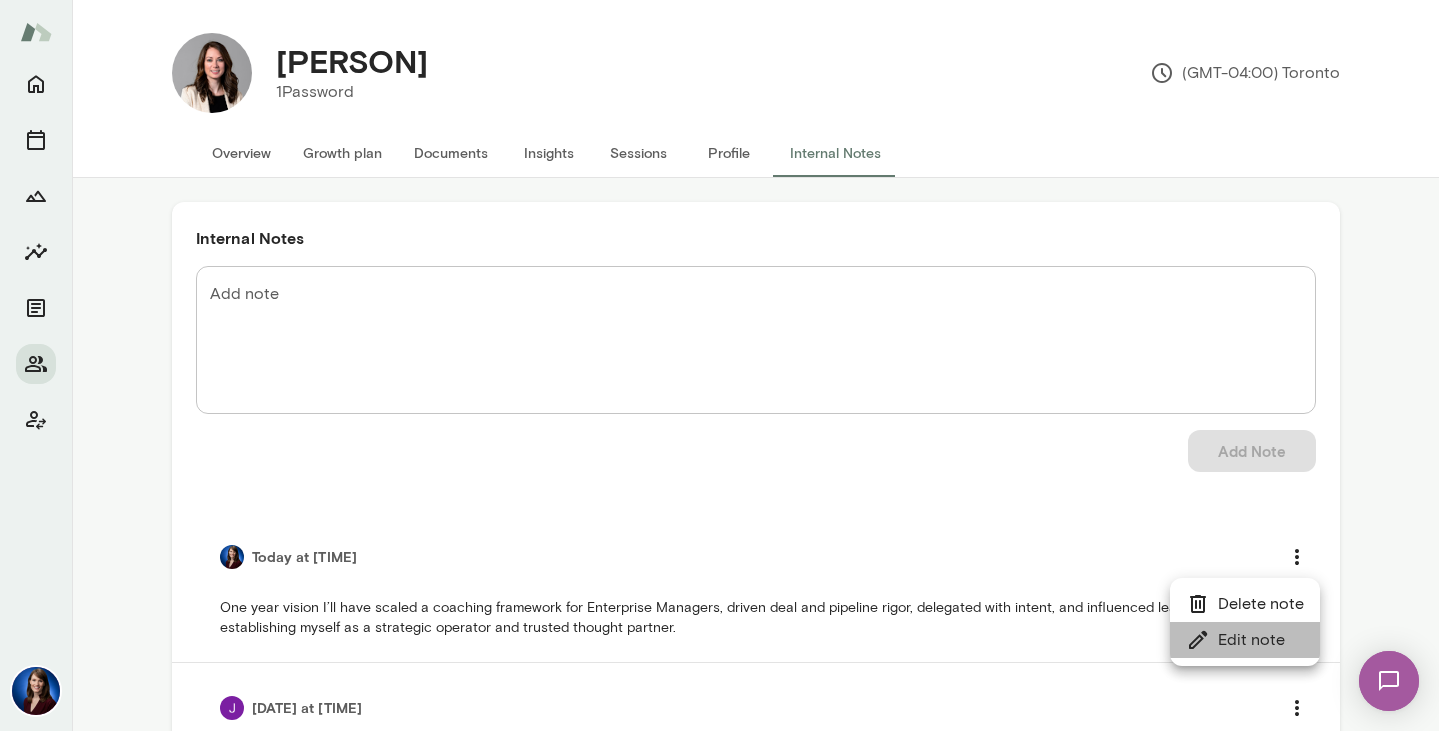 click on "Edit note" at bounding box center [1245, 640] 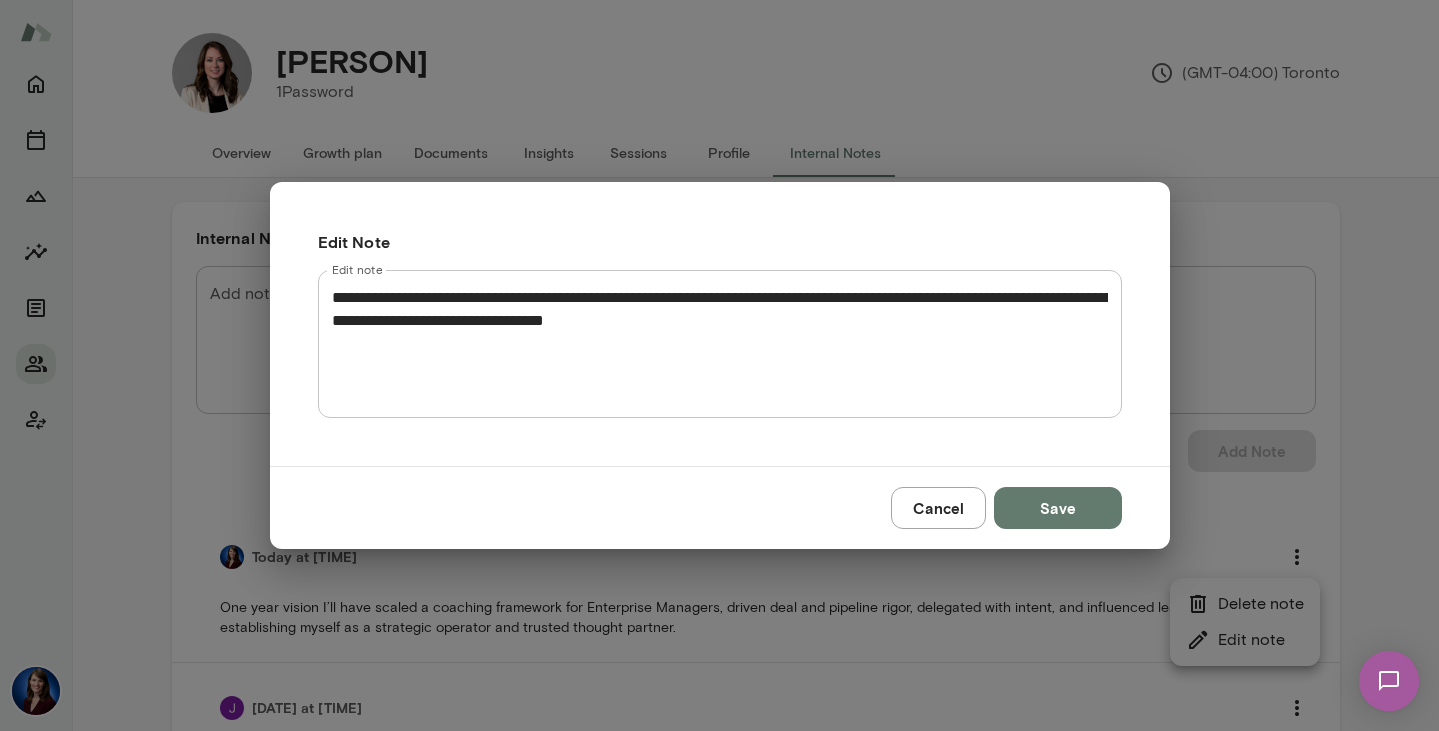 click on "**********" at bounding box center (720, 343) 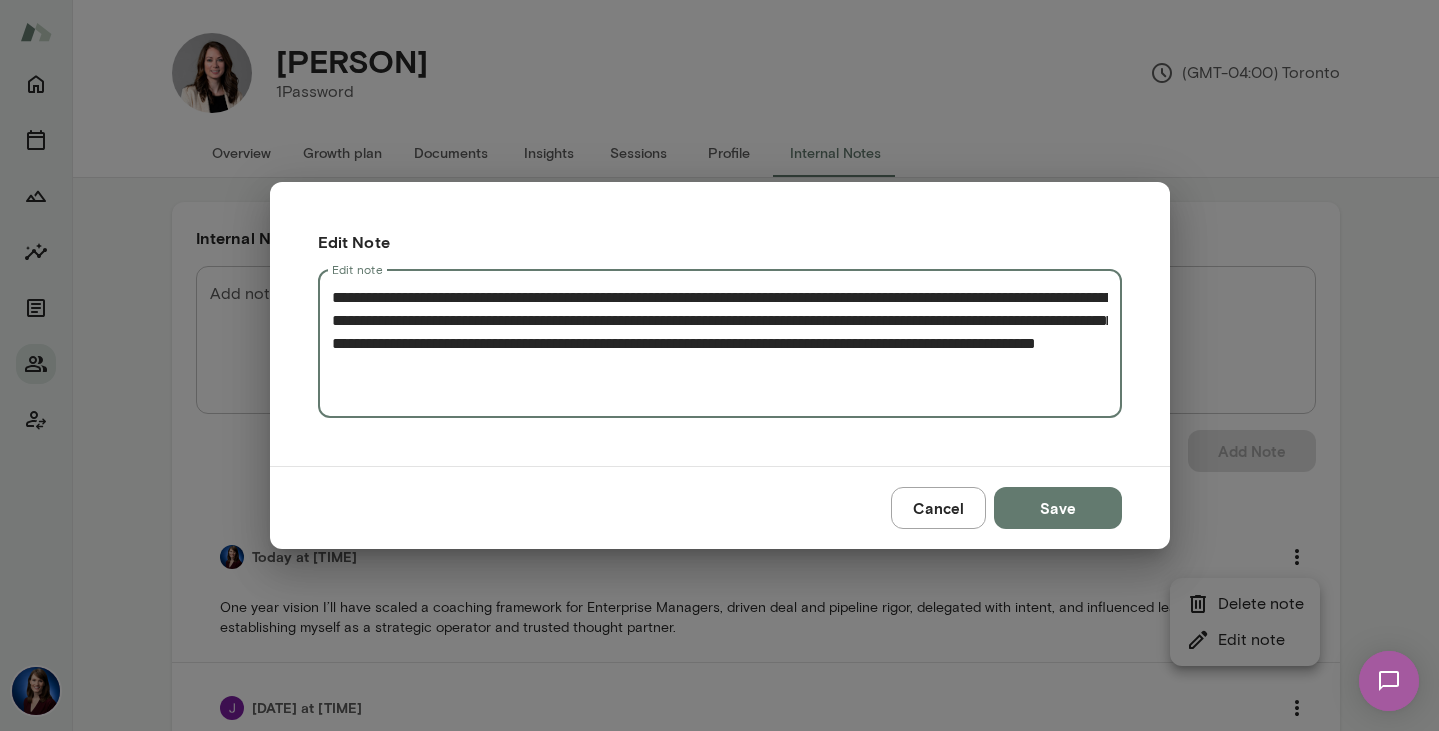 click on "**********" at bounding box center [720, 343] 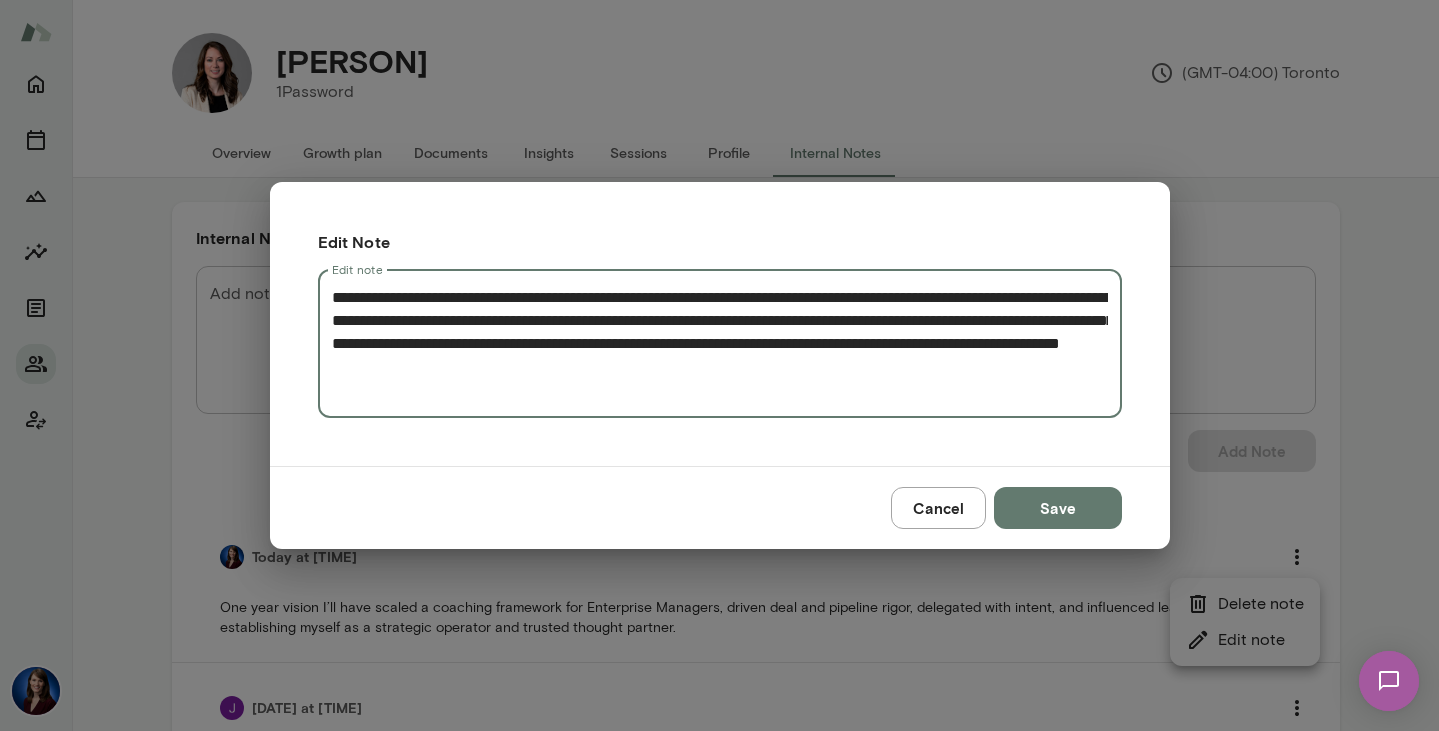 click on "**********" at bounding box center [720, 343] 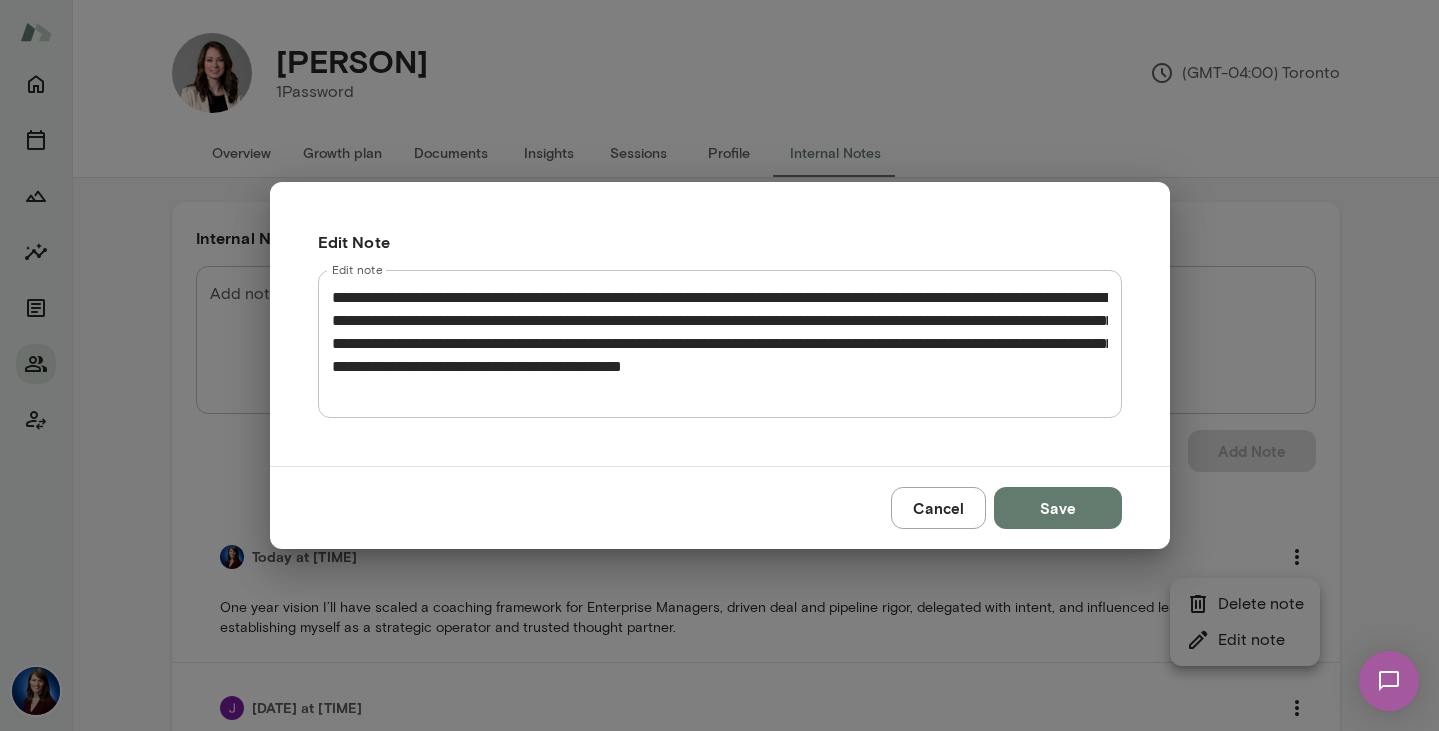 click on "**********" at bounding box center [720, 343] 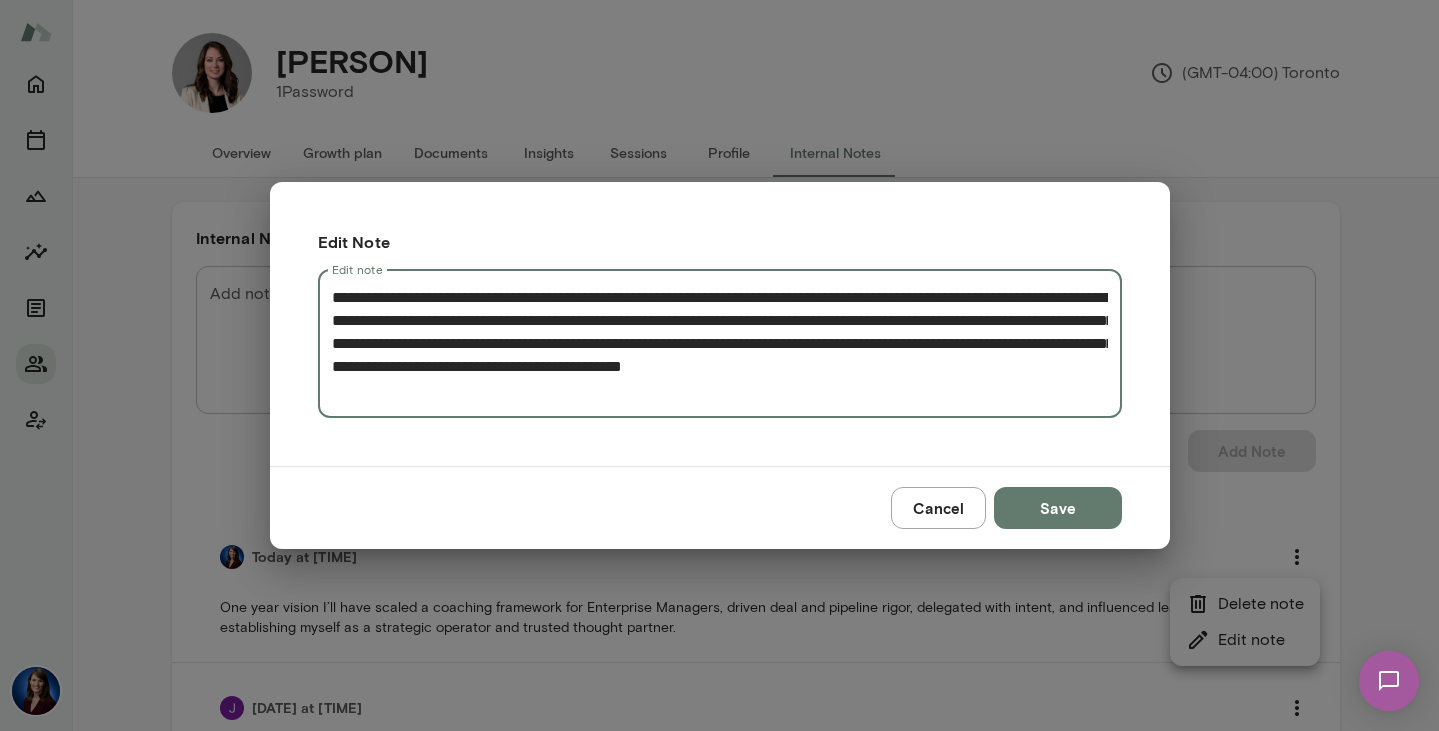 click on "**********" at bounding box center (720, 343) 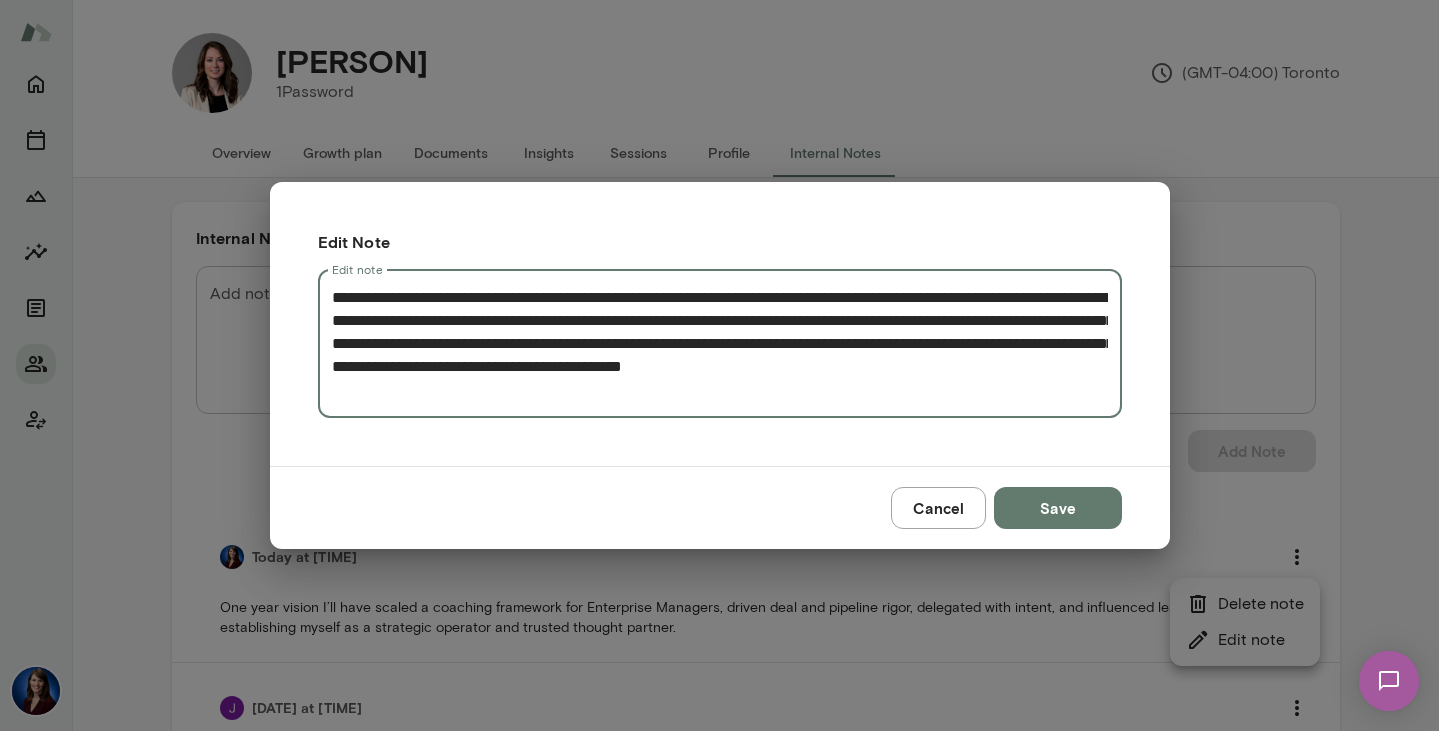drag, startPoint x: 504, startPoint y: 399, endPoint x: 317, endPoint y: 298, distance: 212.53235 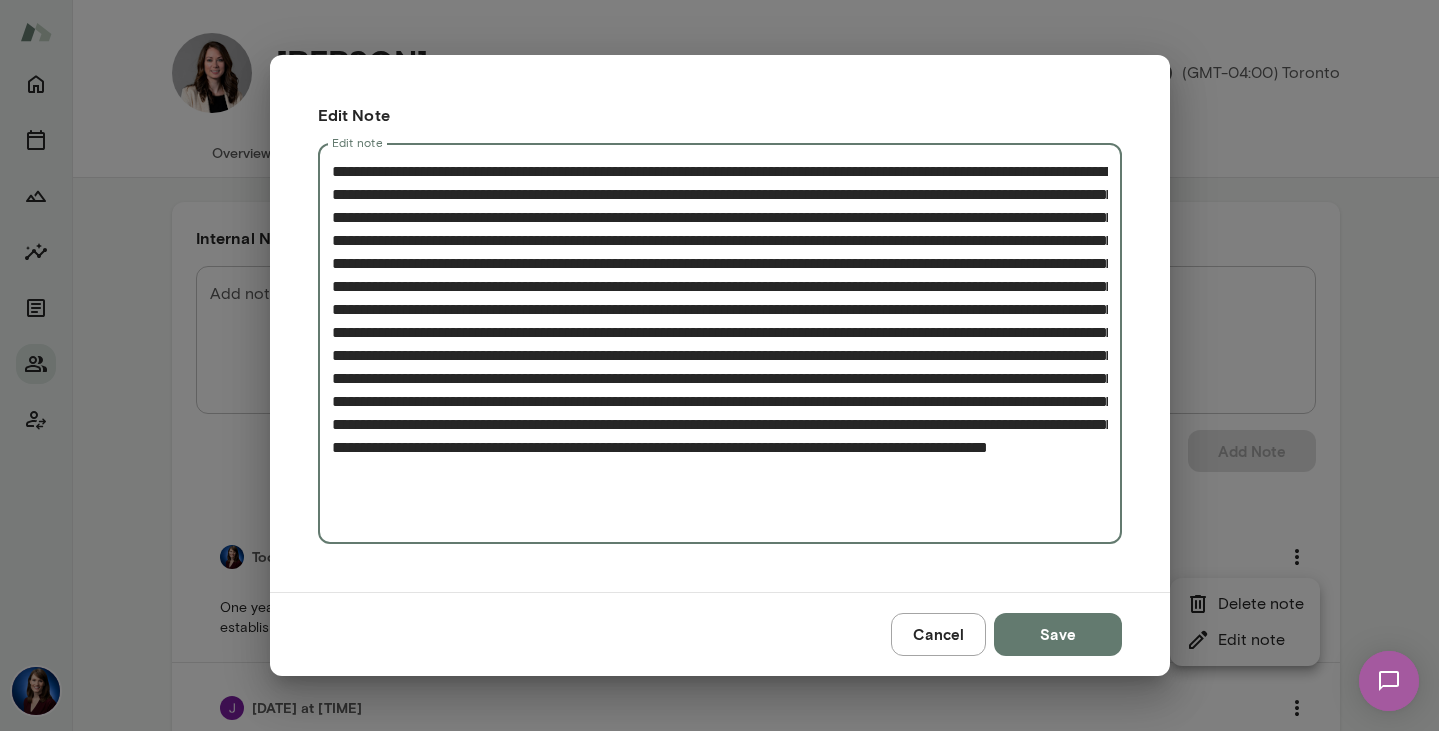 drag, startPoint x: 491, startPoint y: 267, endPoint x: 327, endPoint y: 168, distance: 191.5646 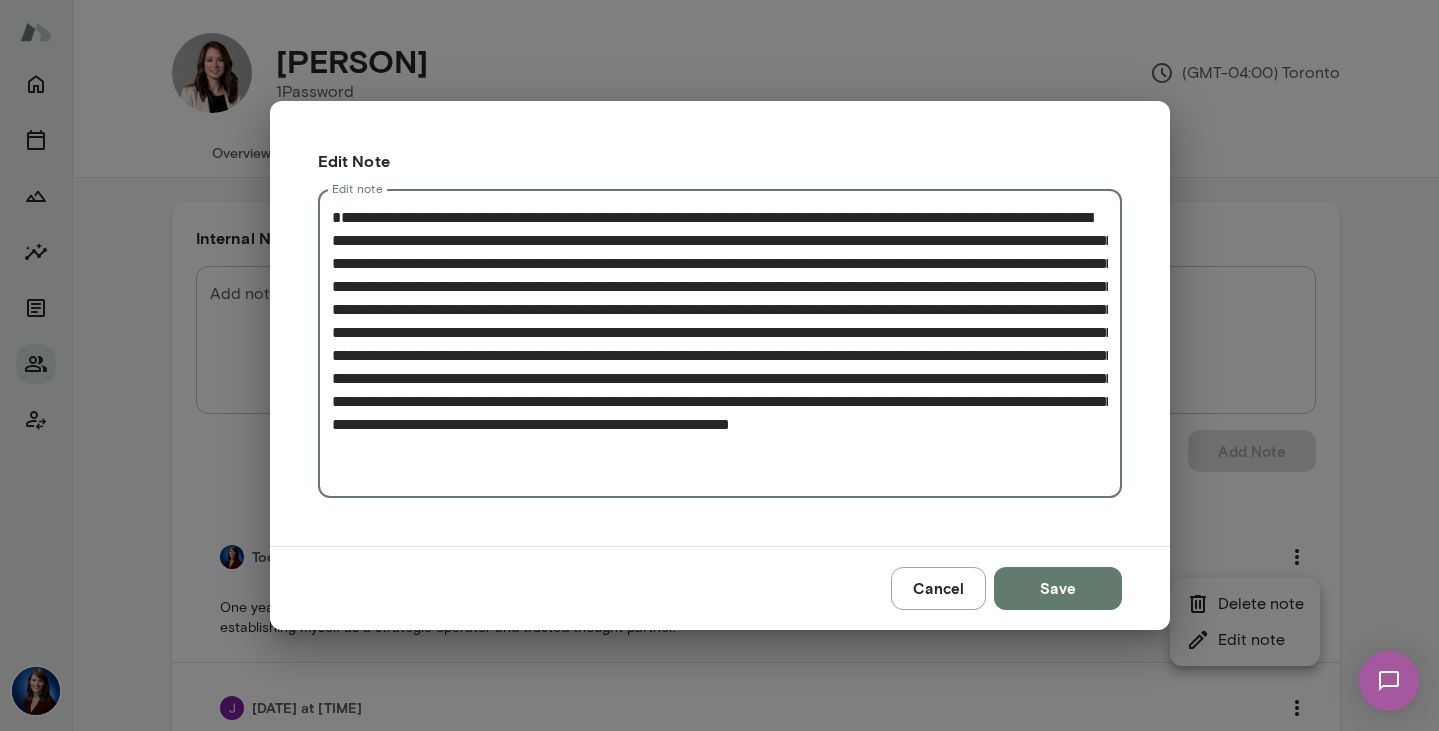 type on "**********" 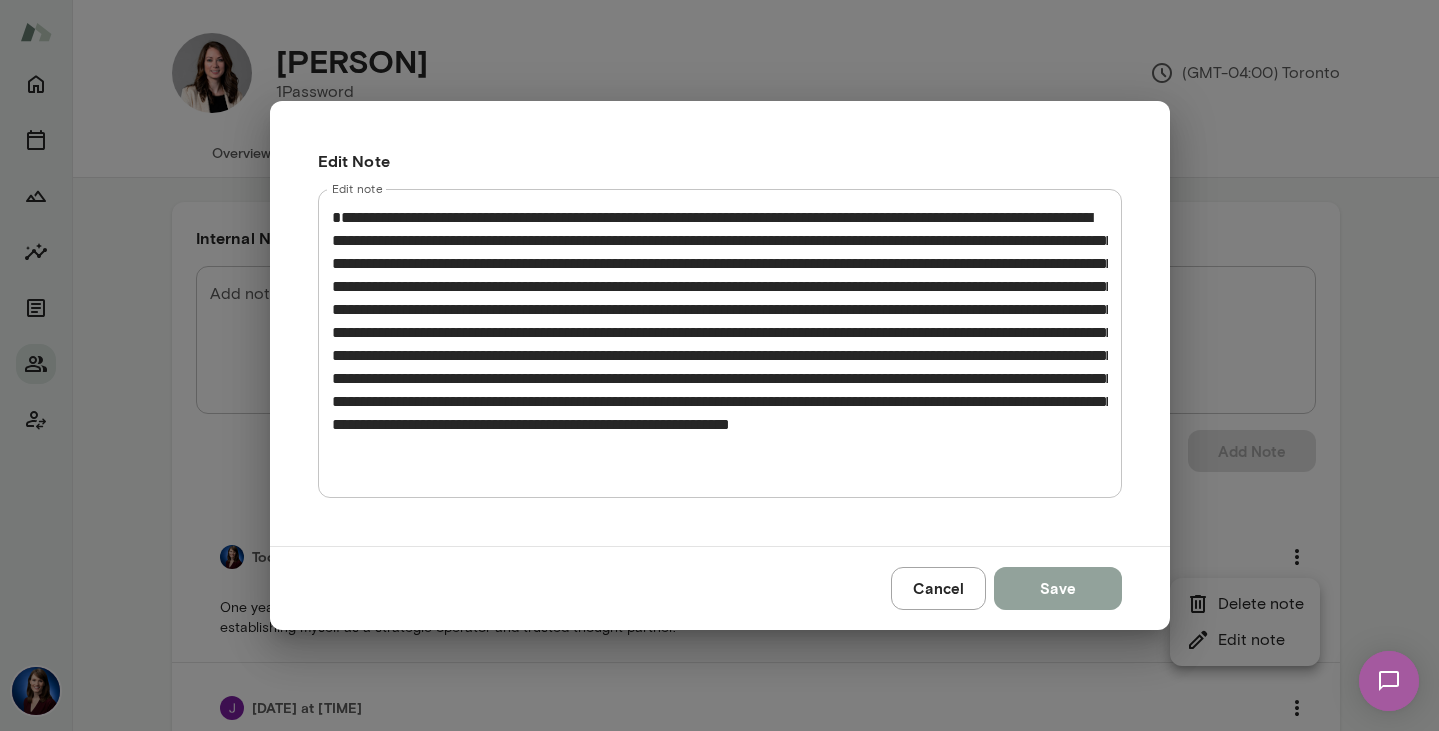 click on "Save" at bounding box center (1058, 588) 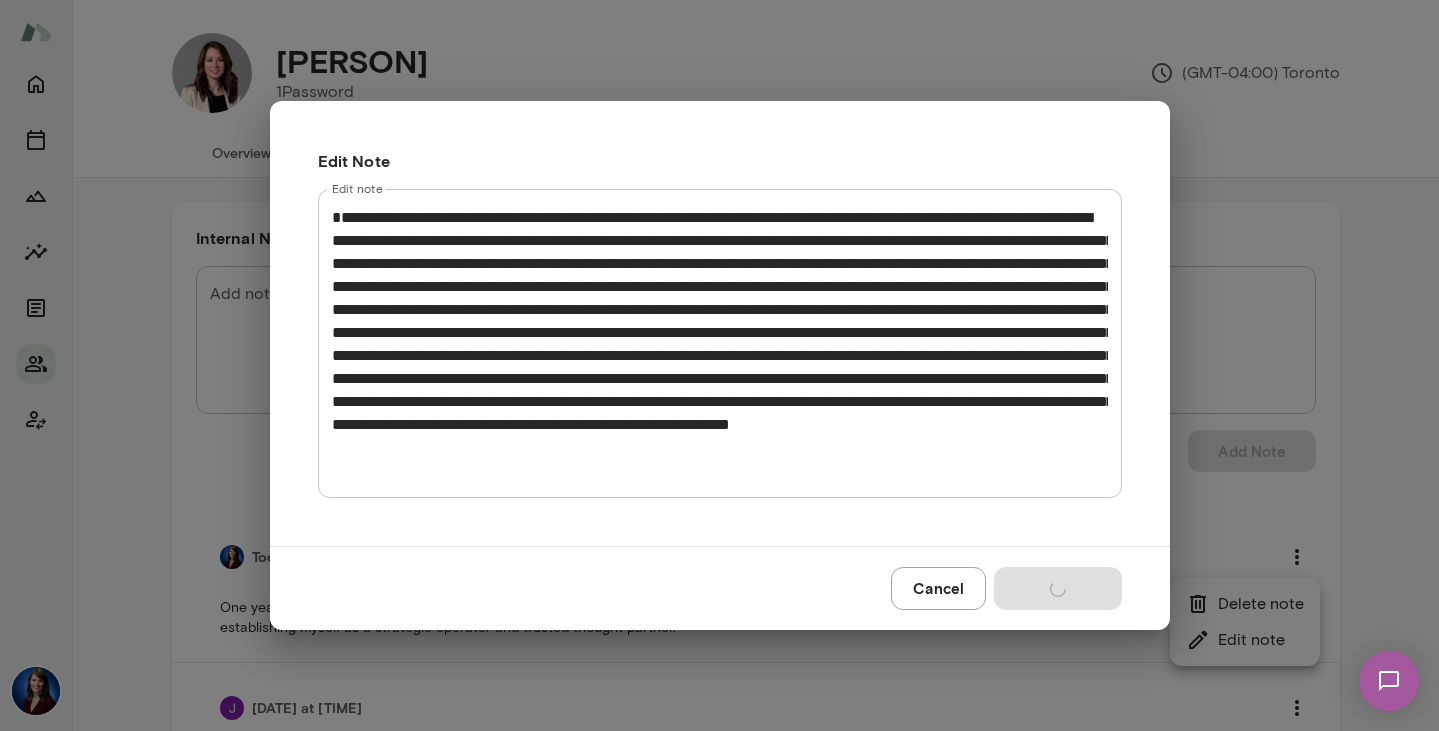 type 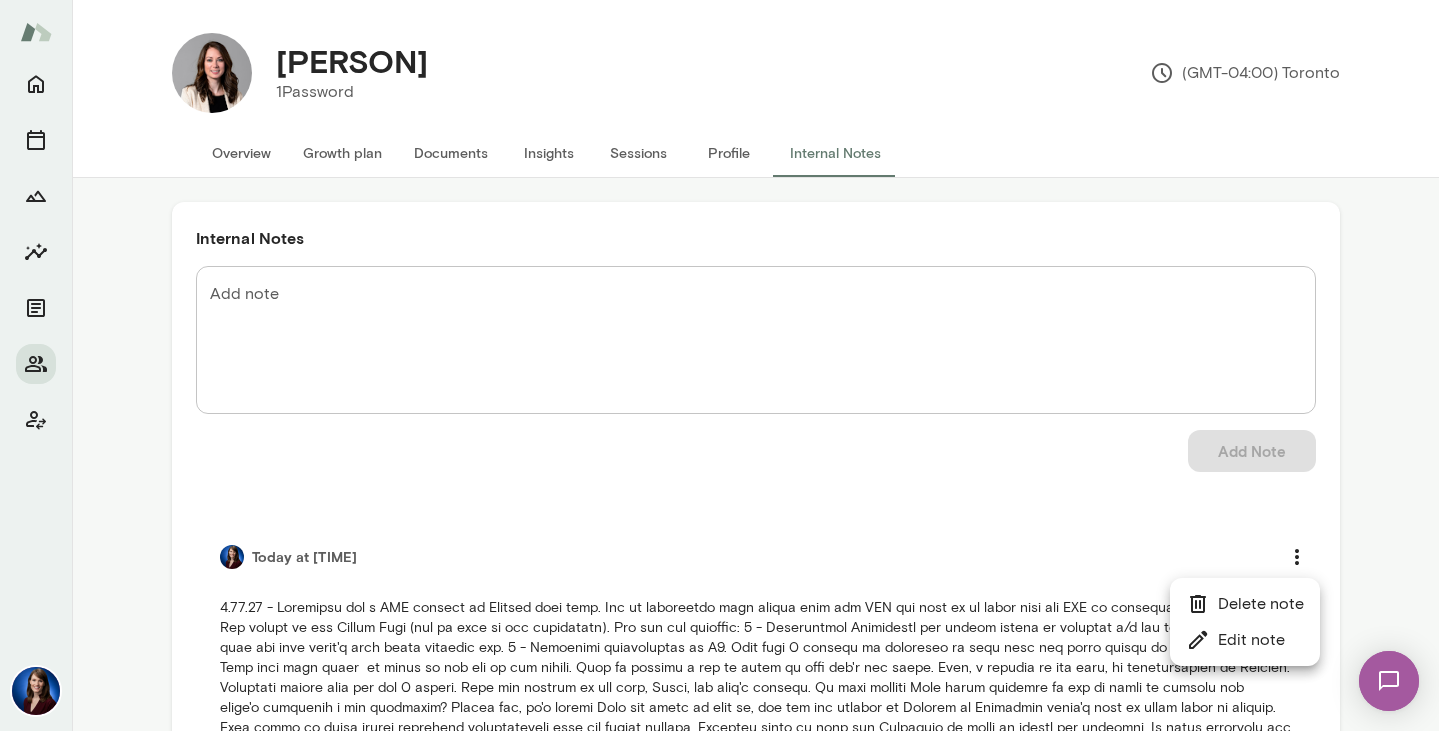 click at bounding box center [719, 365] 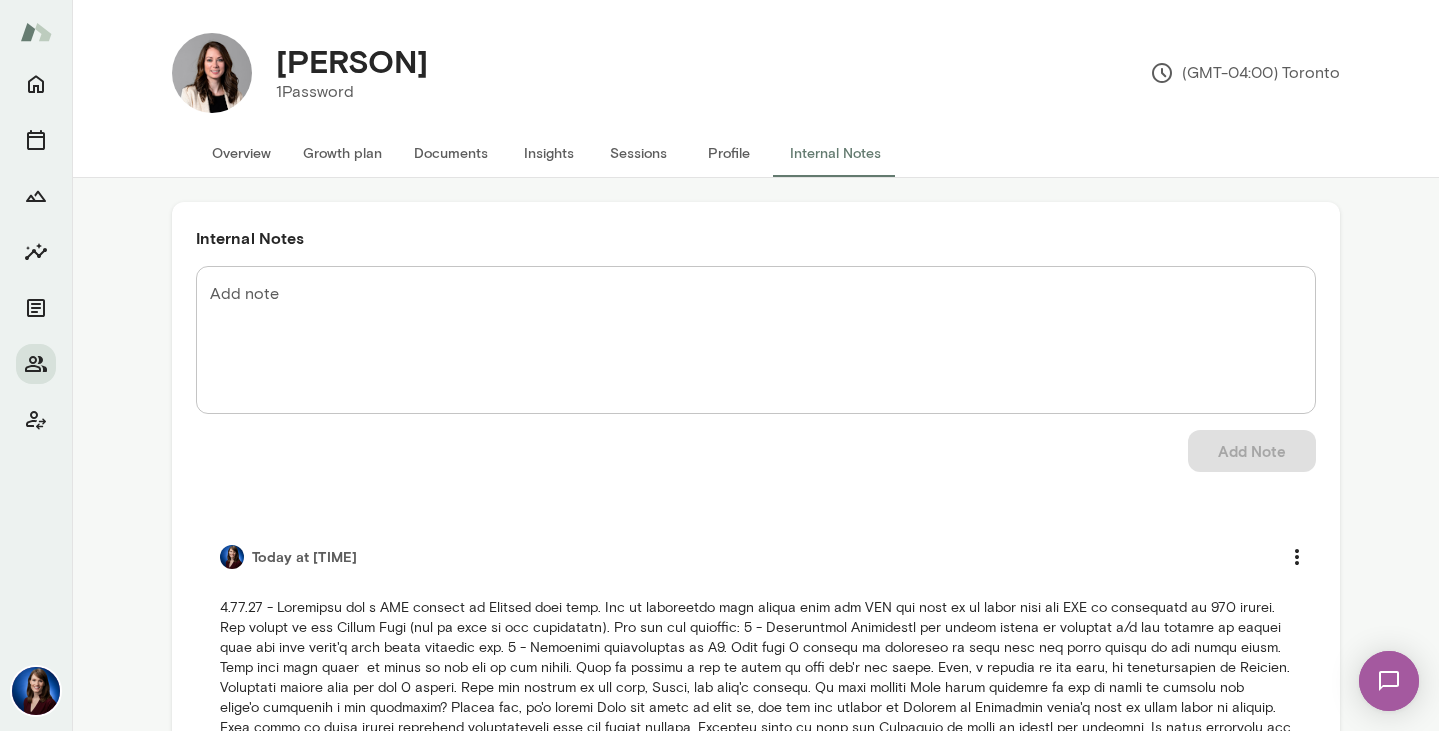 click on "Overview" at bounding box center (241, 153) 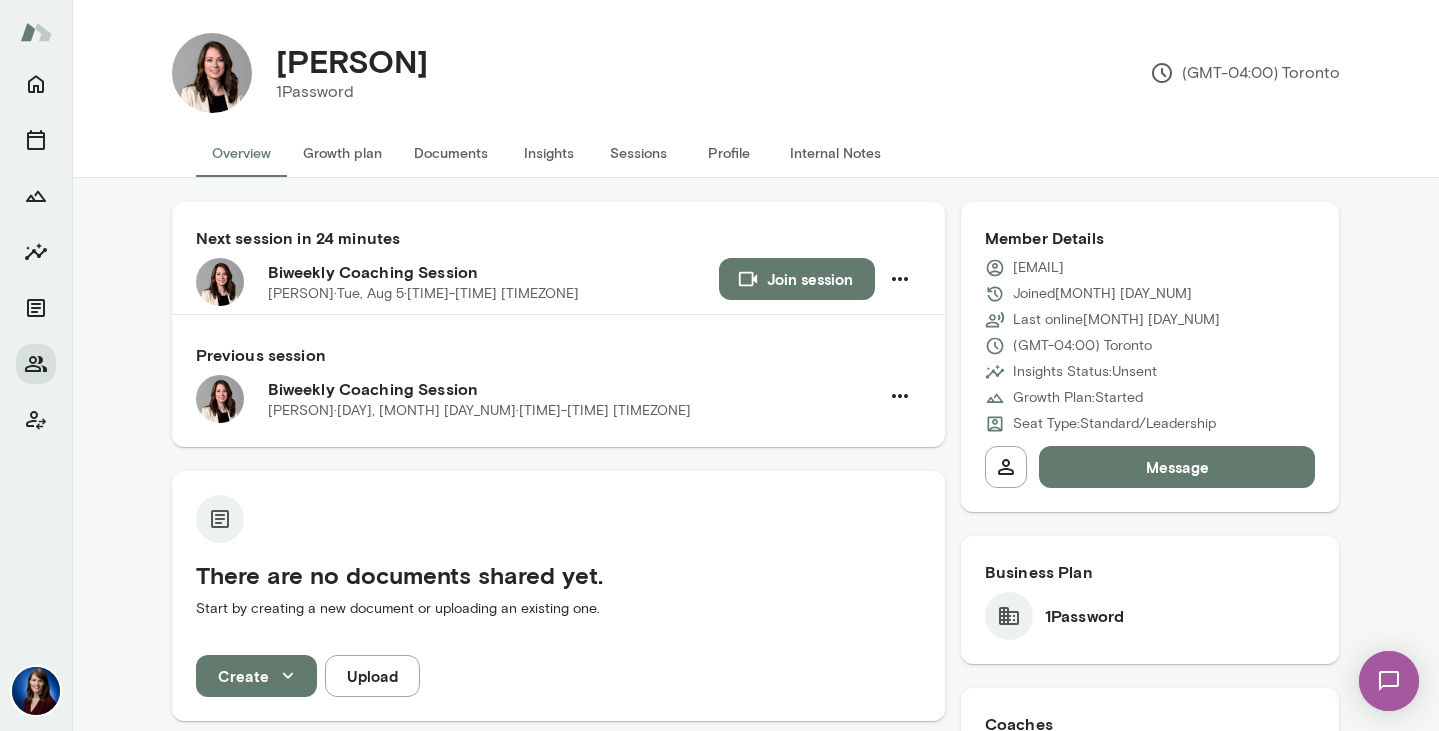 click on "Growth plan" at bounding box center (342, 153) 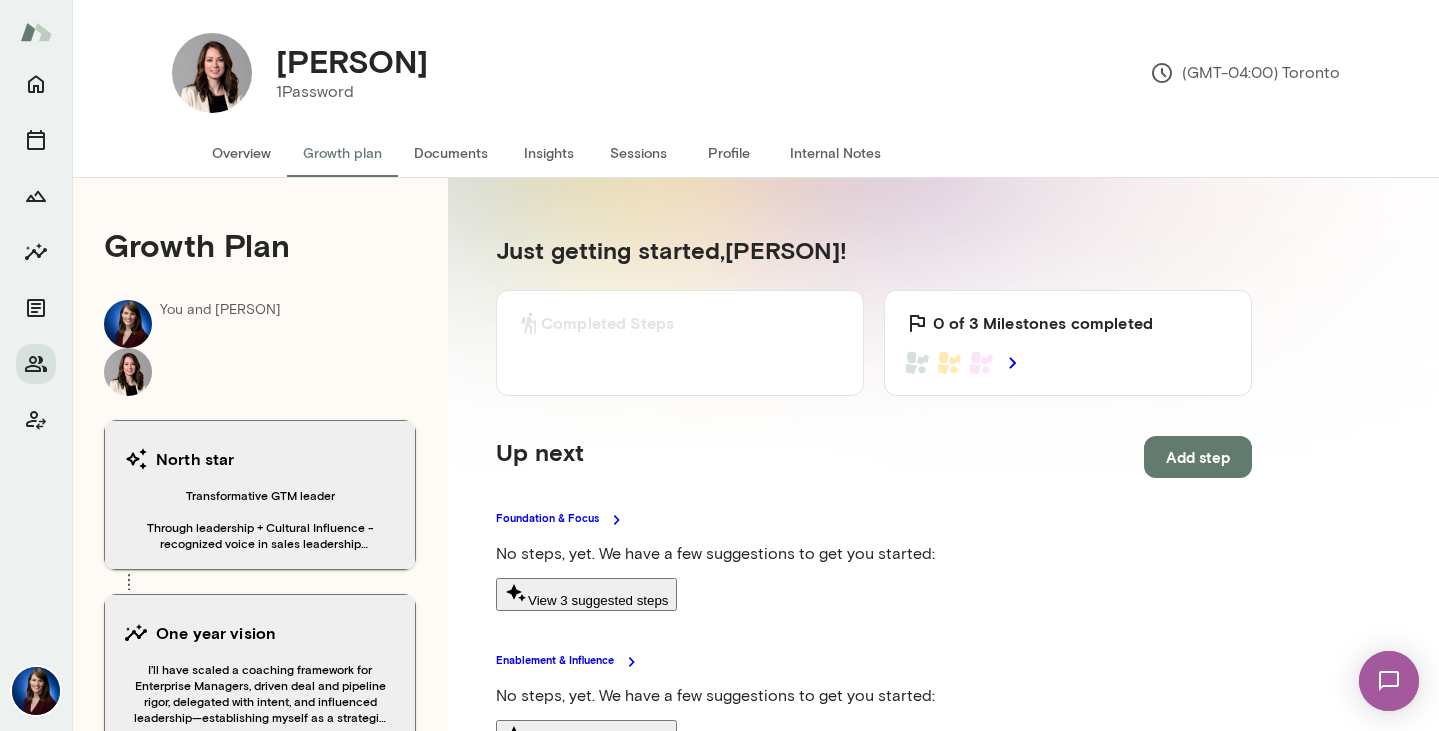 scroll, scrollTop: 0, scrollLeft: 0, axis: both 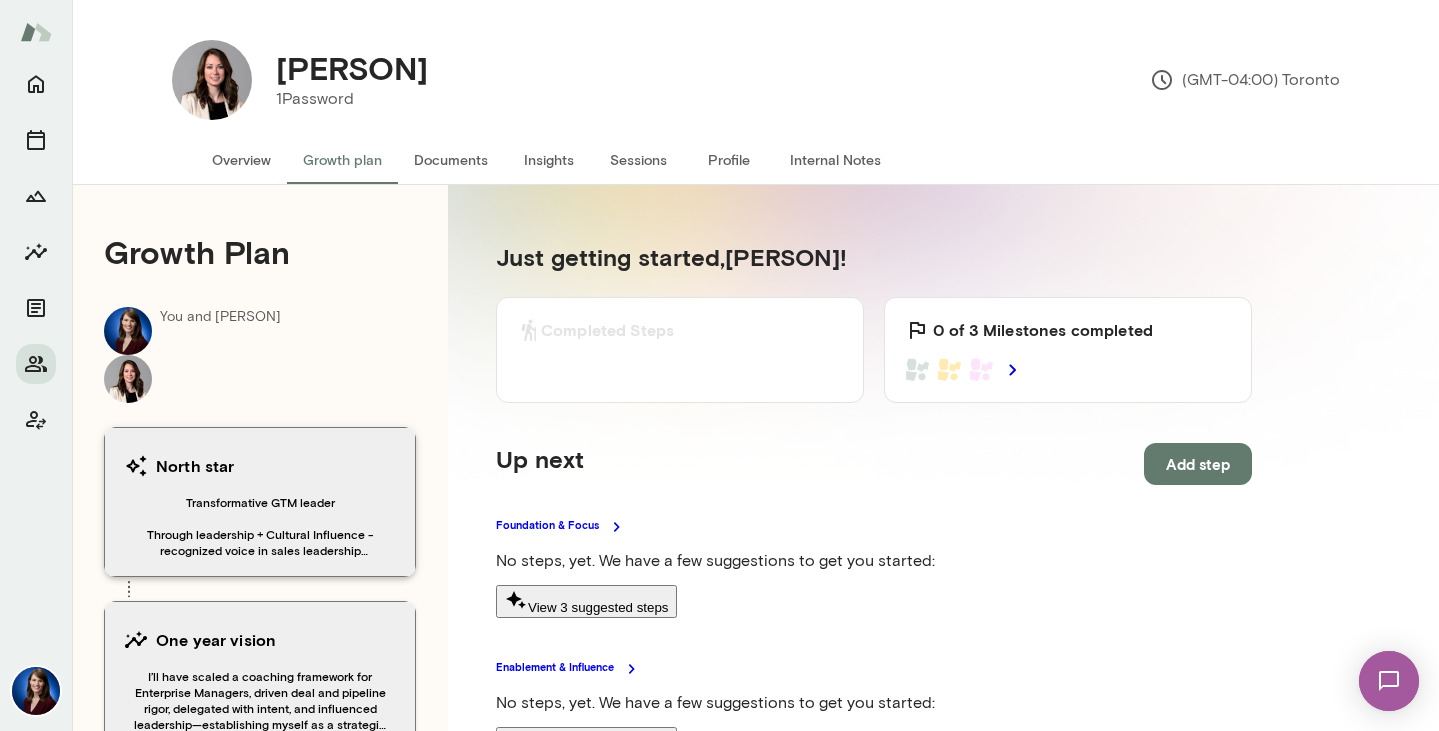 click on "Transformative GTM leader
Through leadership + Cultural Influence - recognized voice in sales leadership
Personal goal develop new skill or business idea" at bounding box center [260, 526] 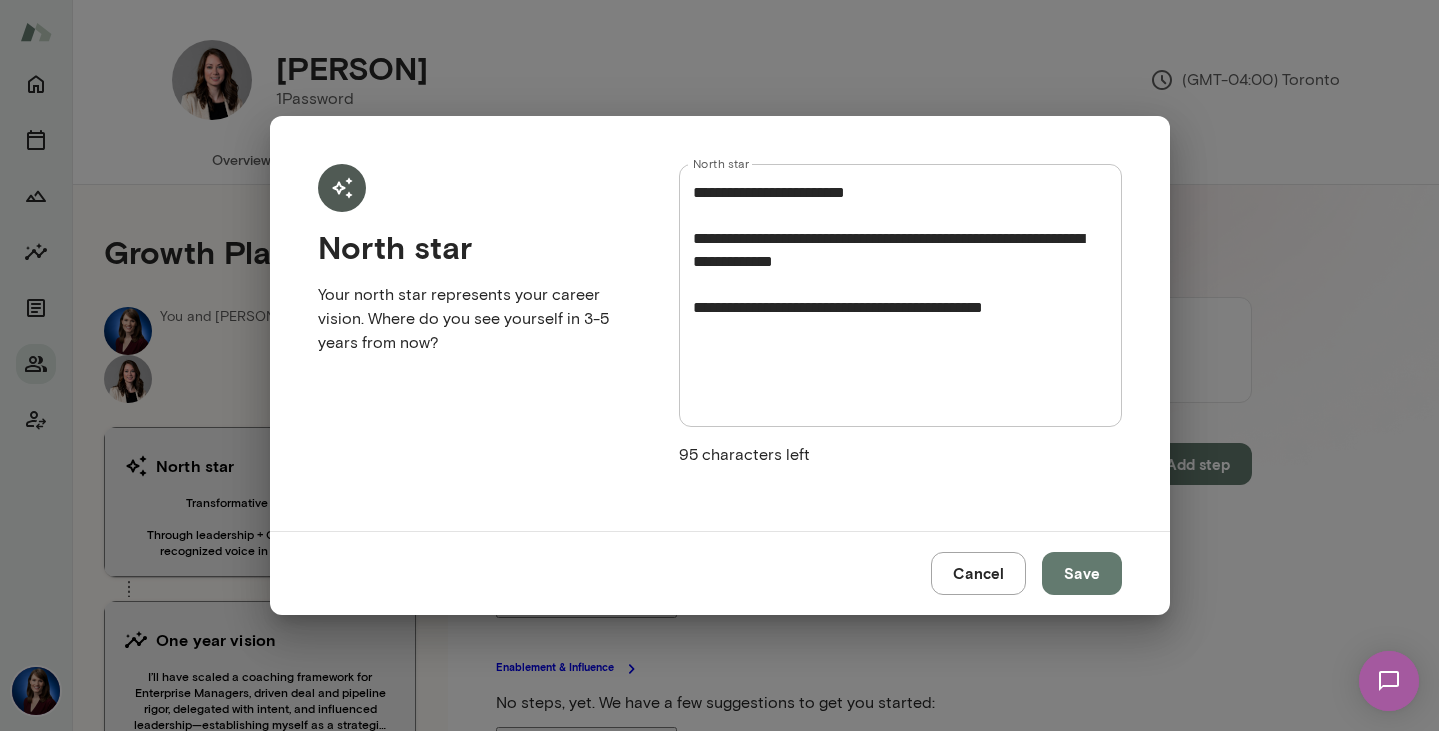 click on "Save" at bounding box center [1082, 573] 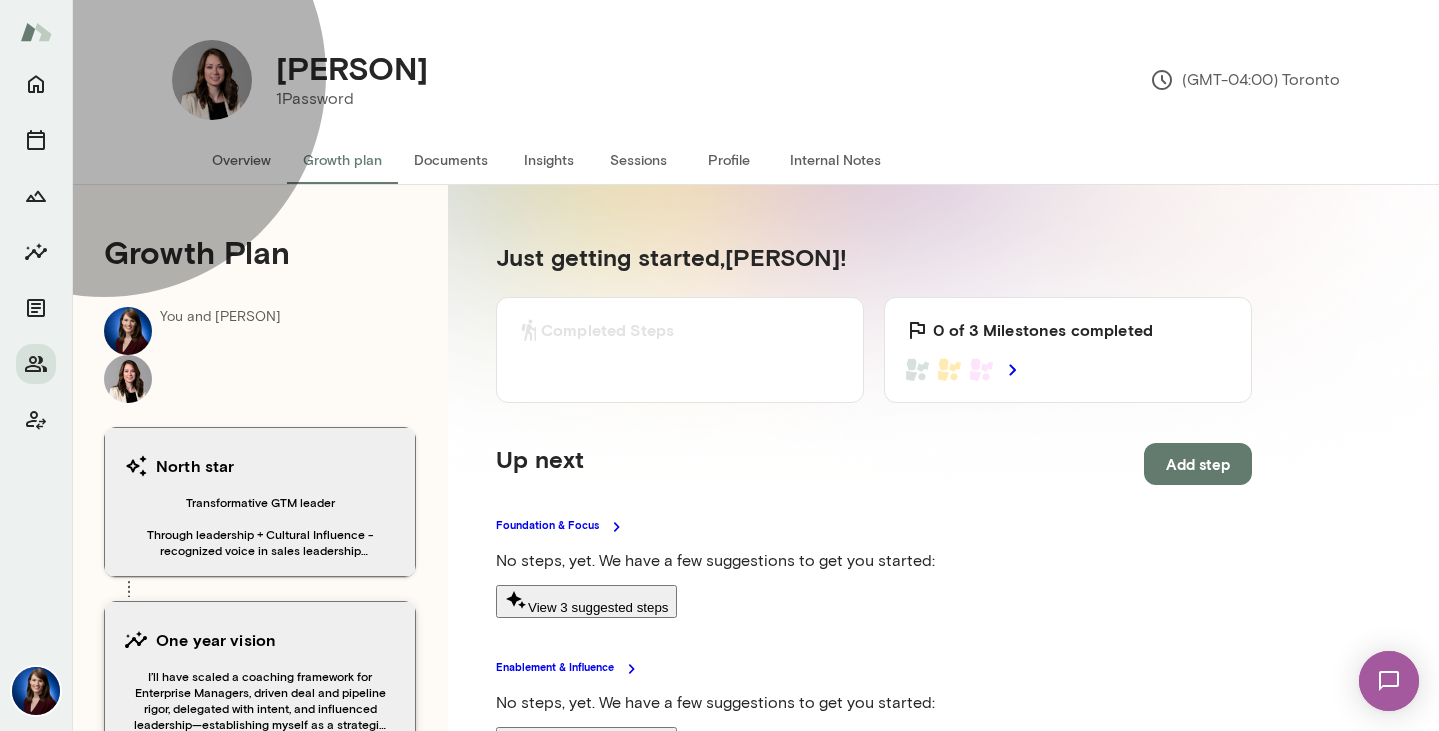 click on "I’ll have scaled a coaching framework for Enterprise Managers, driven deal and pipeline rigor, delegated with intent, and influenced leadership—establishing myself as a strategic operator and trusted thought partner." at bounding box center (260, 700) 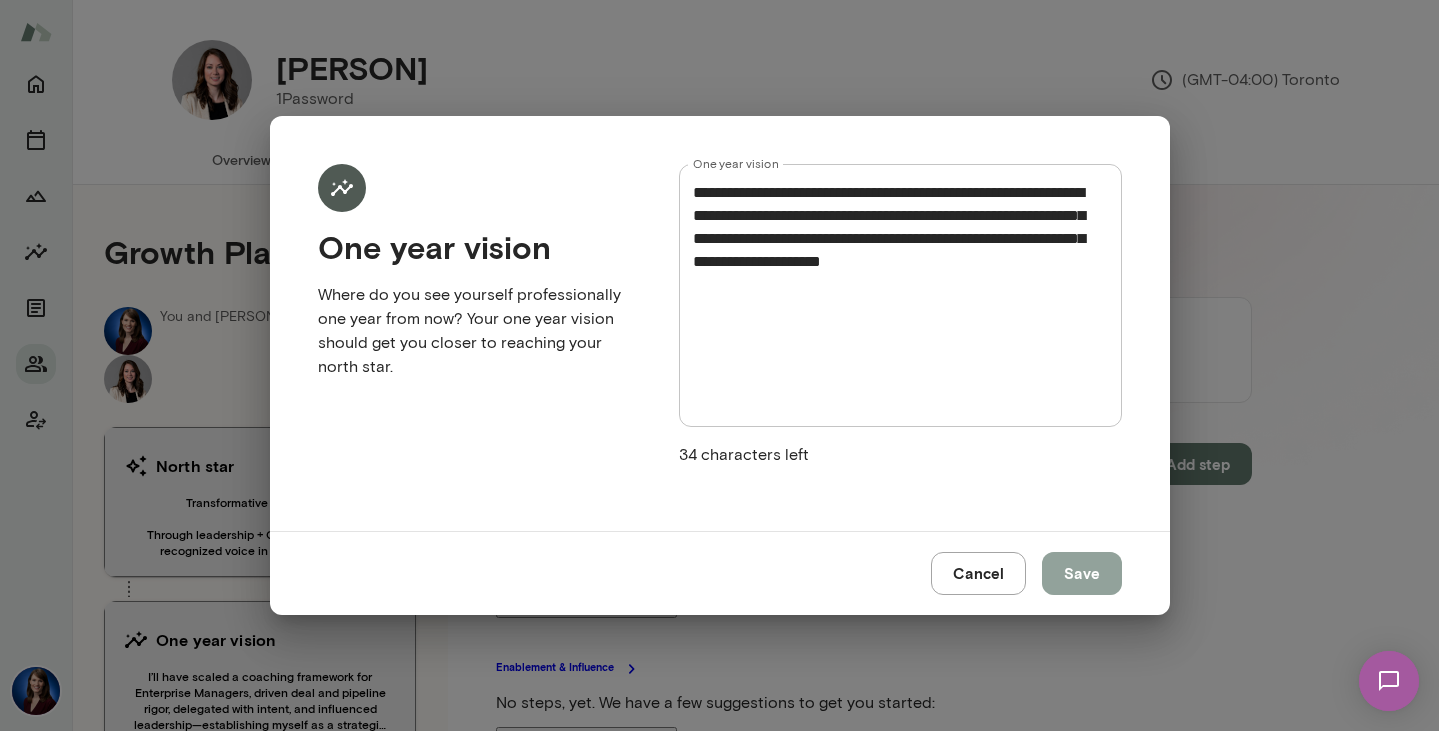 click on "Save" at bounding box center (1082, 573) 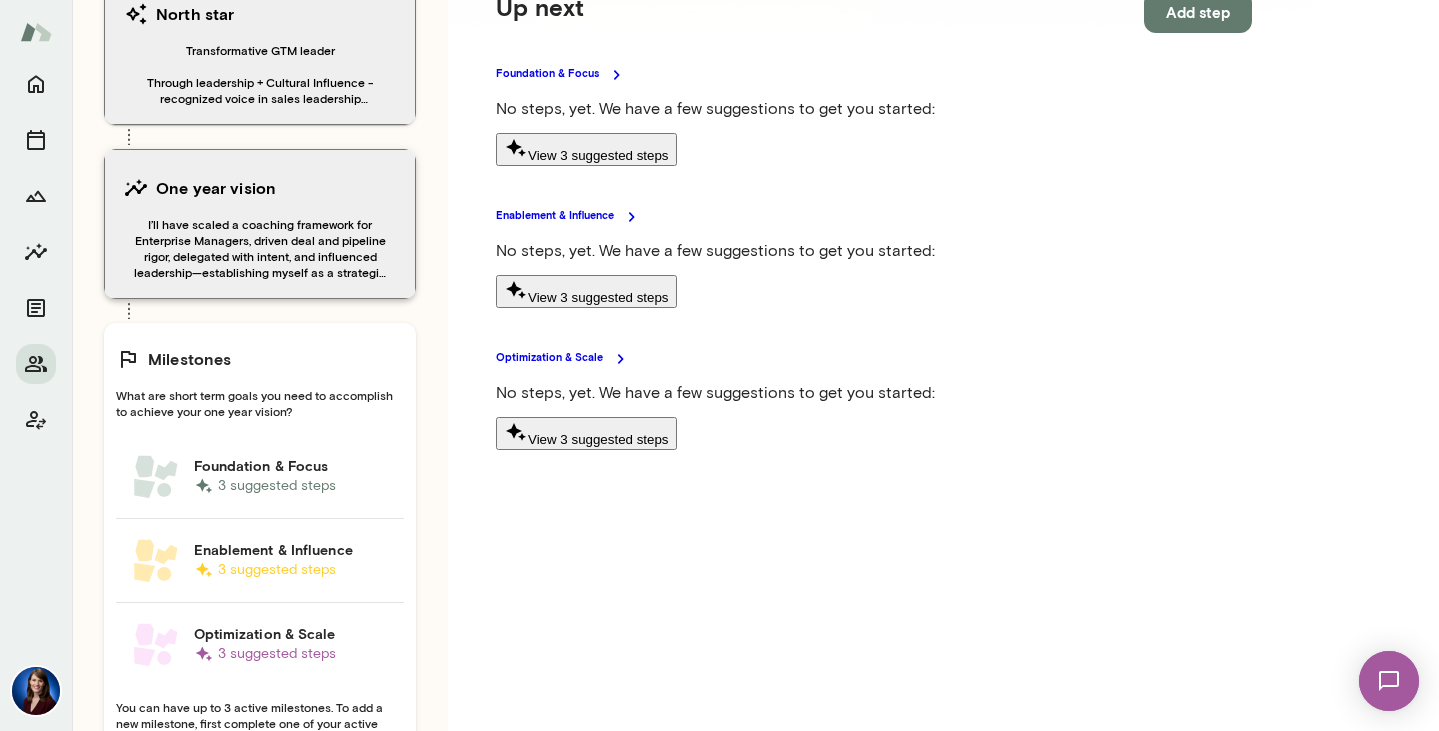 scroll, scrollTop: 0, scrollLeft: 0, axis: both 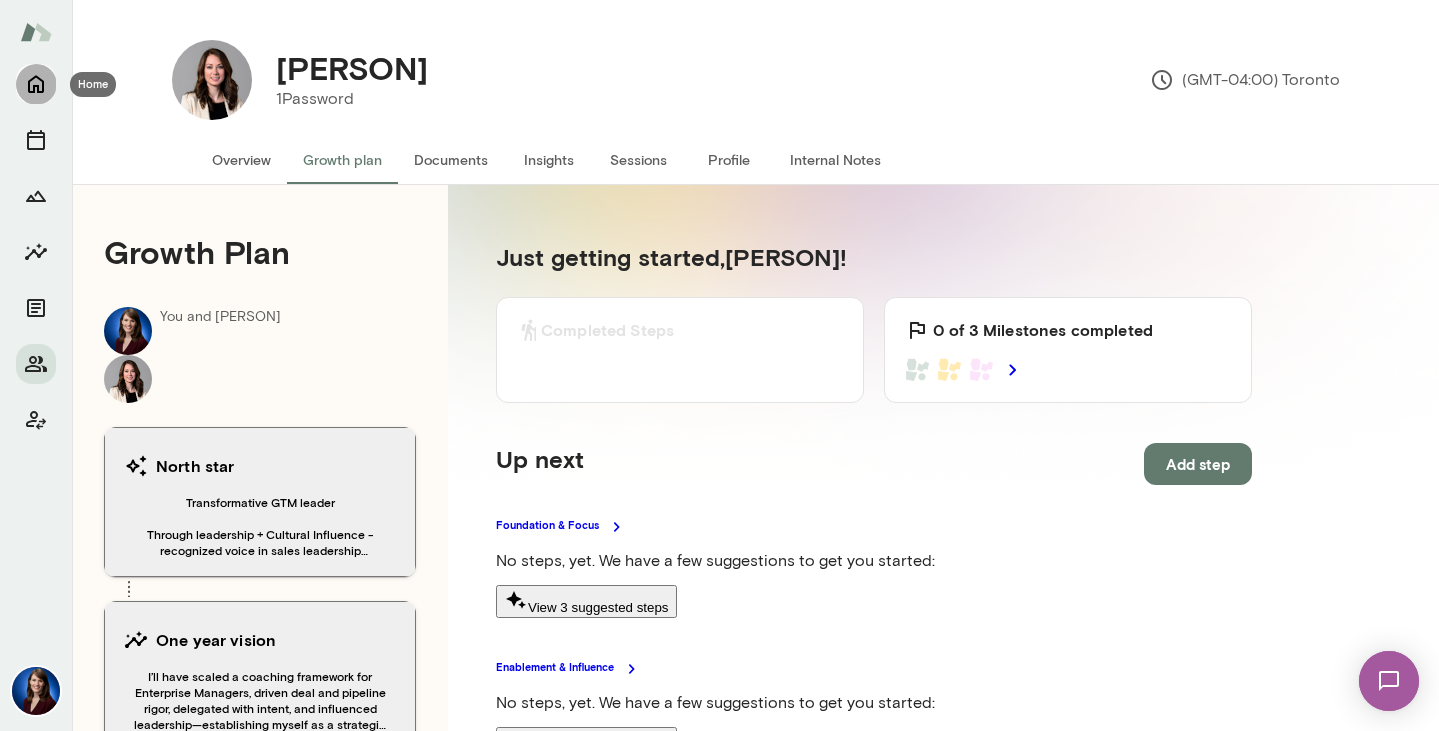 click 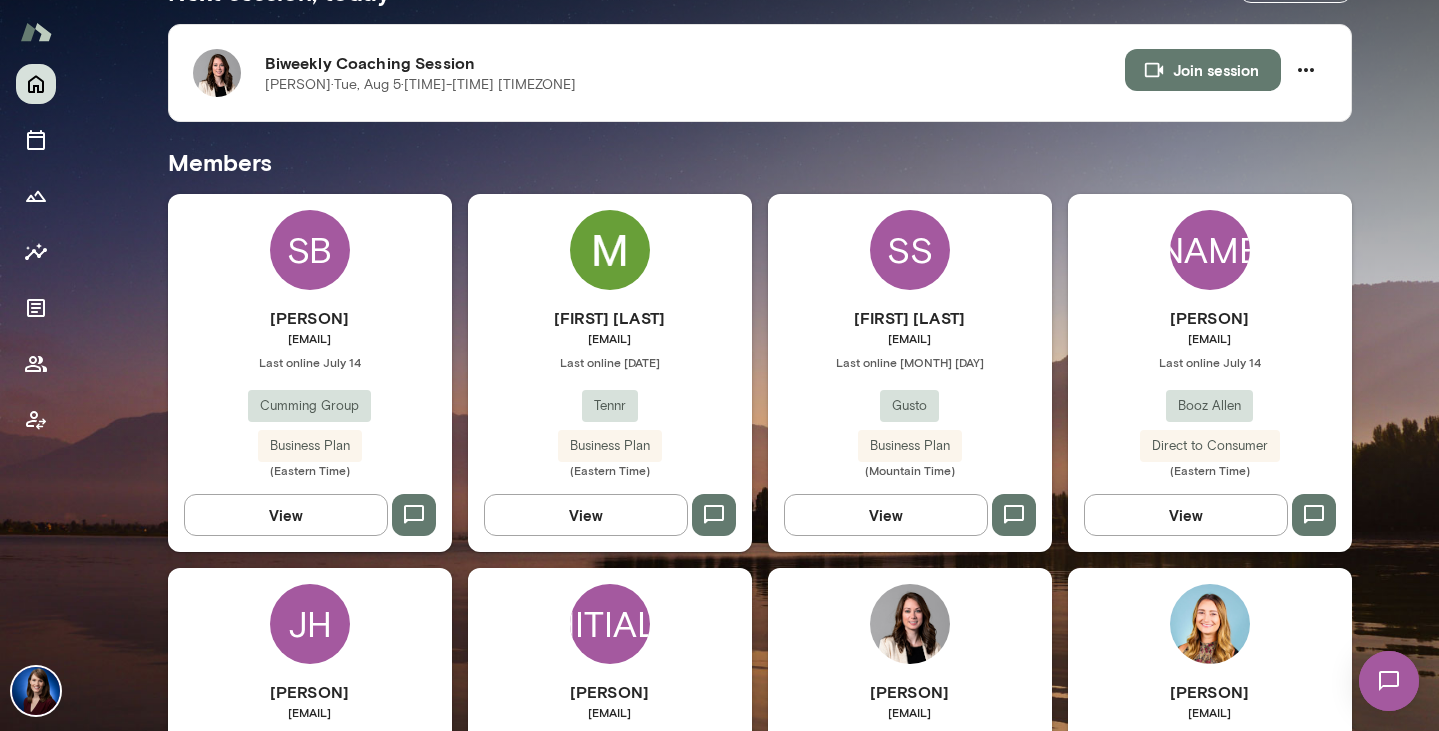 scroll, scrollTop: 429, scrollLeft: 0, axis: vertical 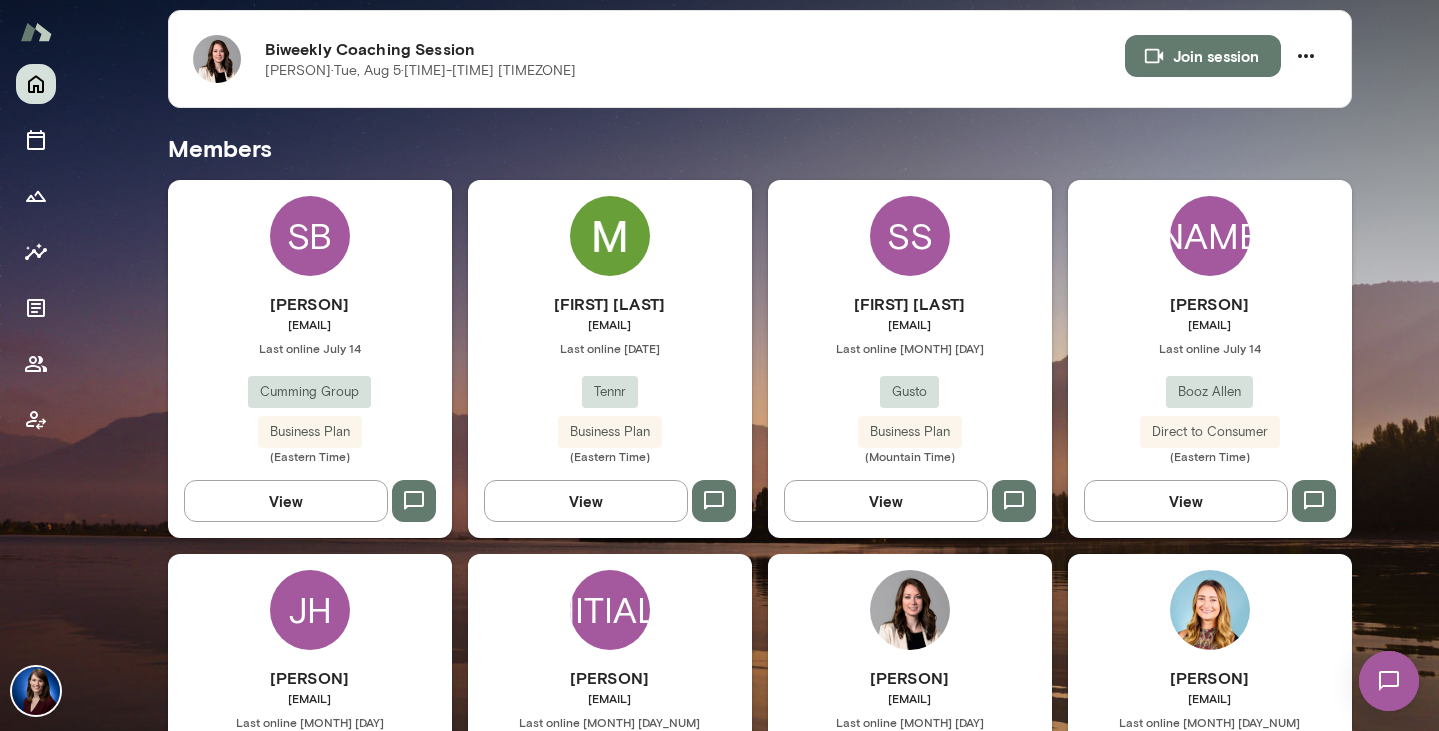 click on "View" at bounding box center (286, 501) 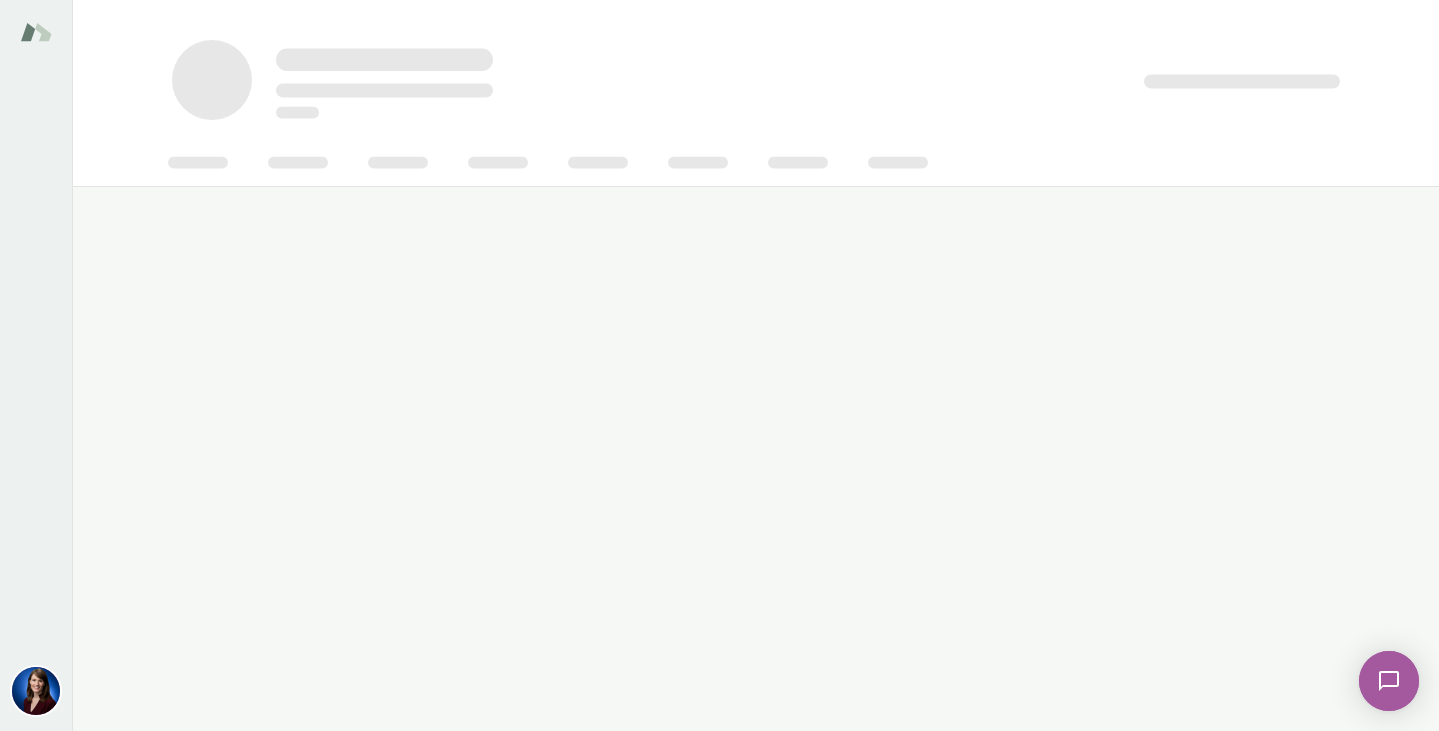 scroll, scrollTop: 0, scrollLeft: 0, axis: both 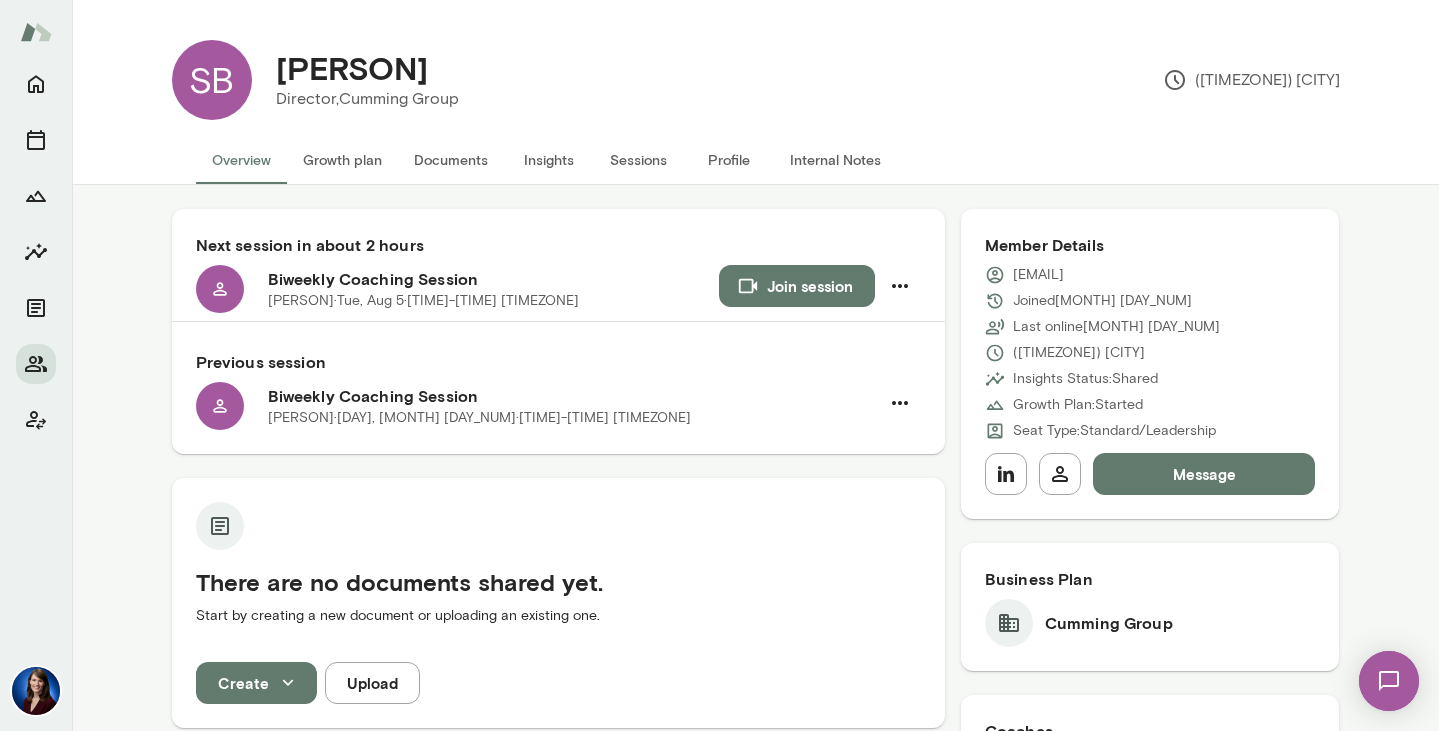 click on "Internal Notes" at bounding box center (835, 160) 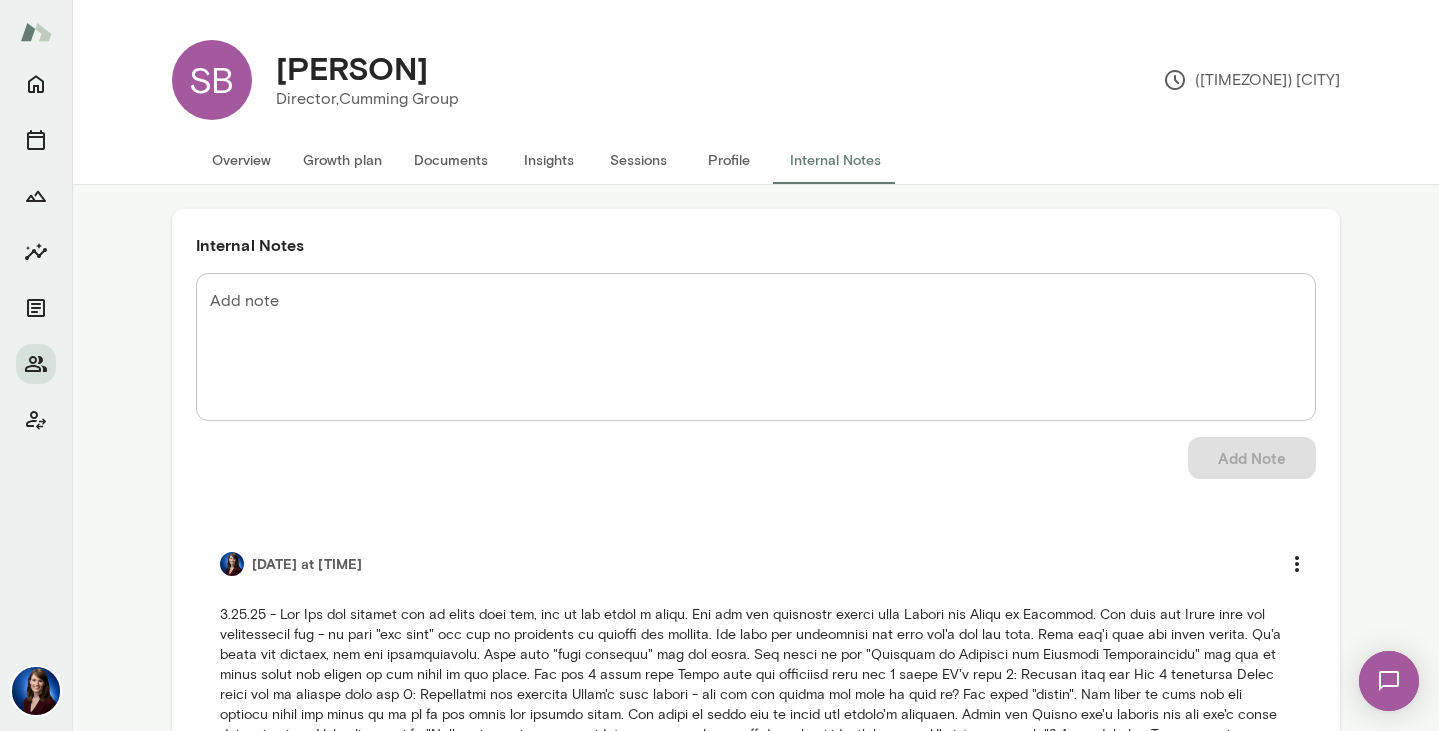 click on "Add note" at bounding box center (756, 347) 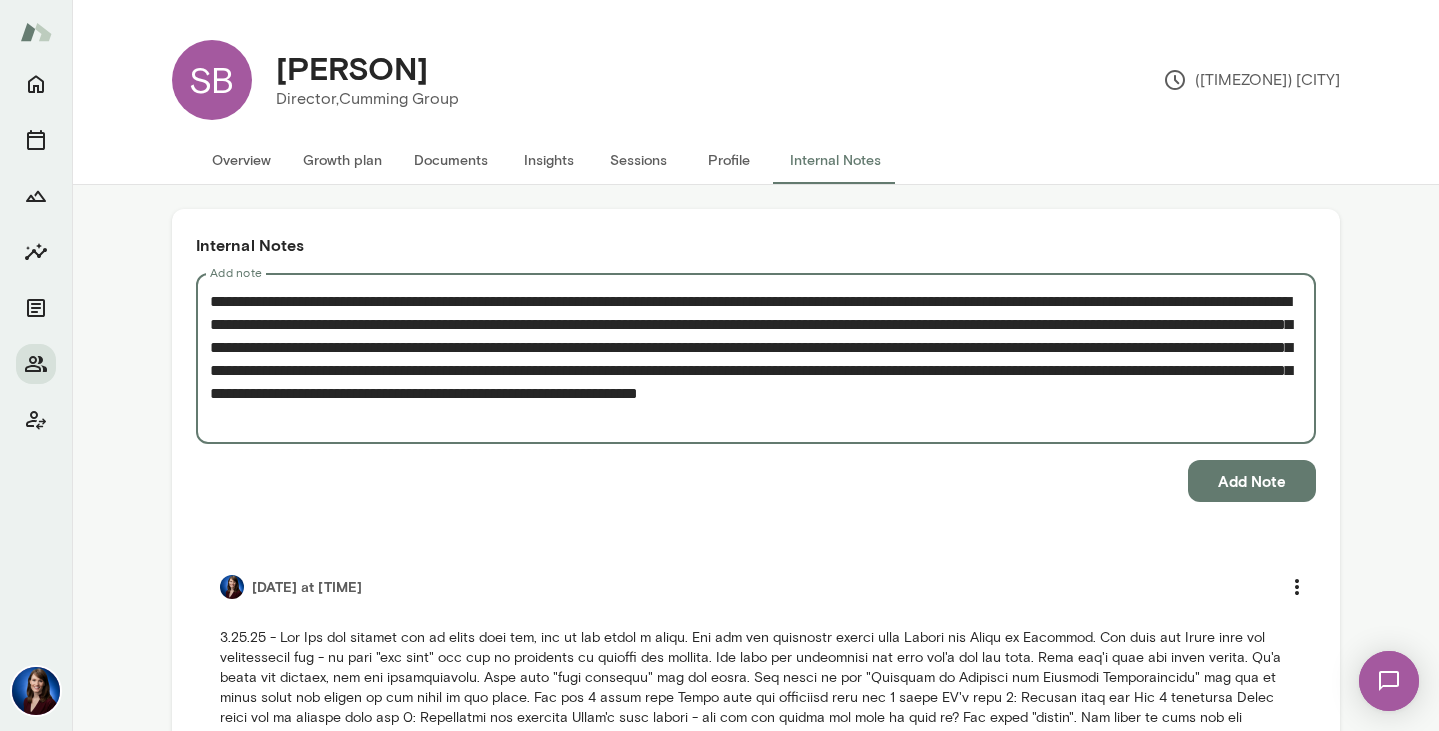 type on "**********" 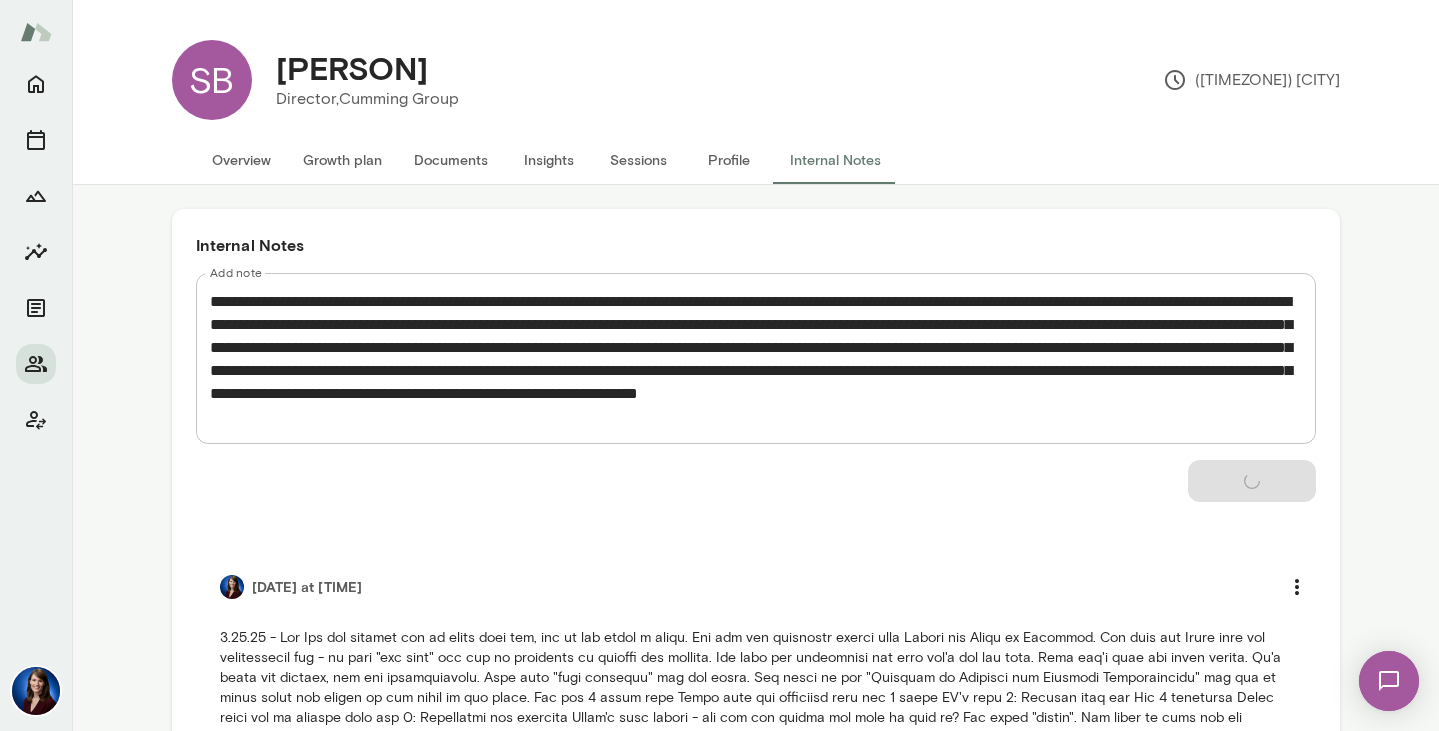 type 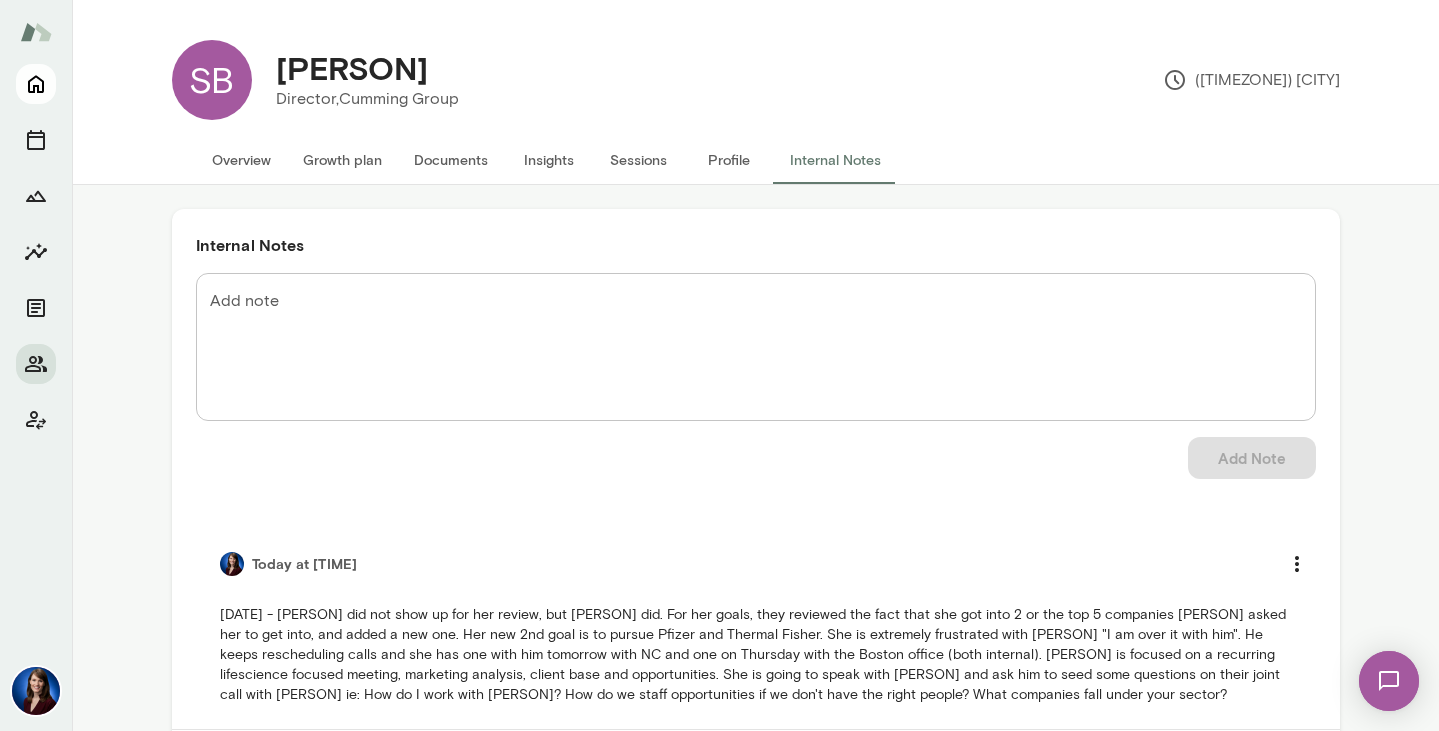 click 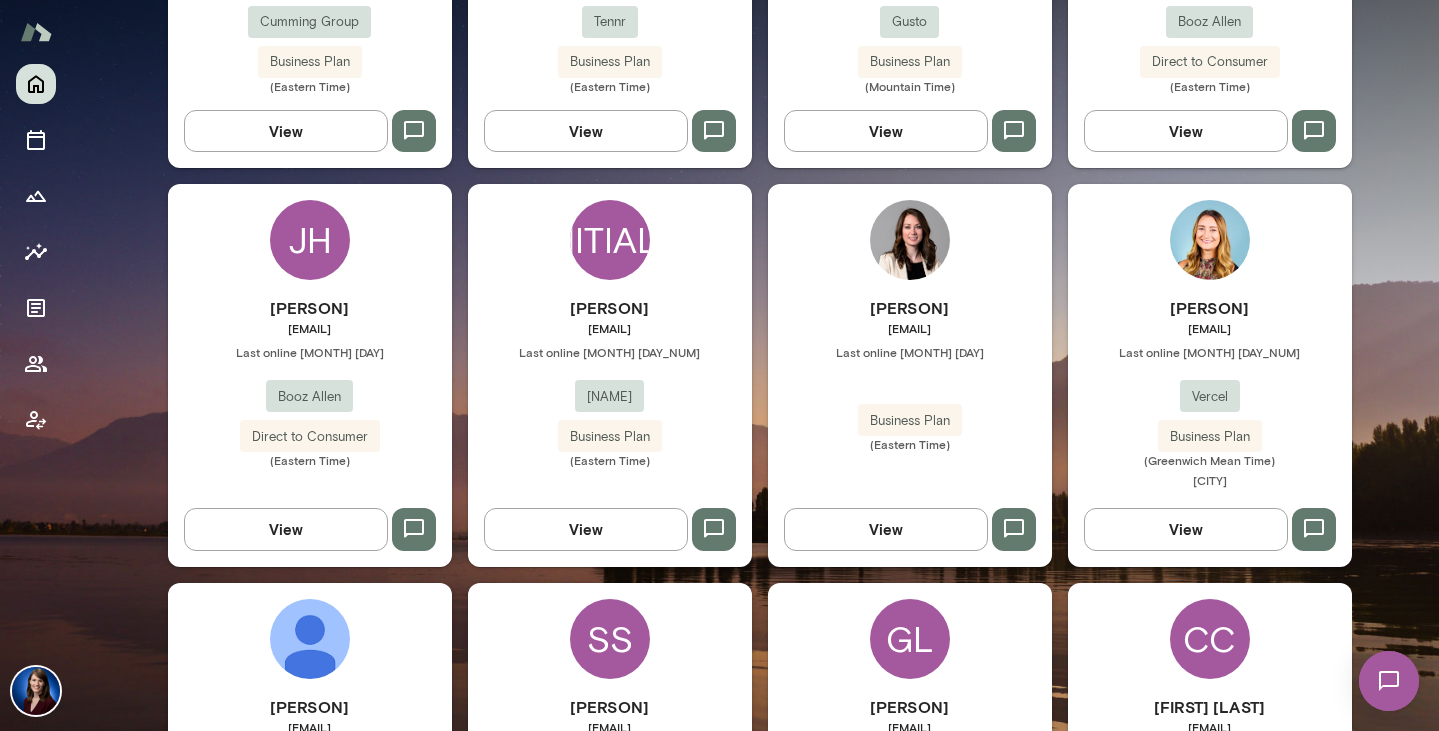 scroll, scrollTop: 942, scrollLeft: 0, axis: vertical 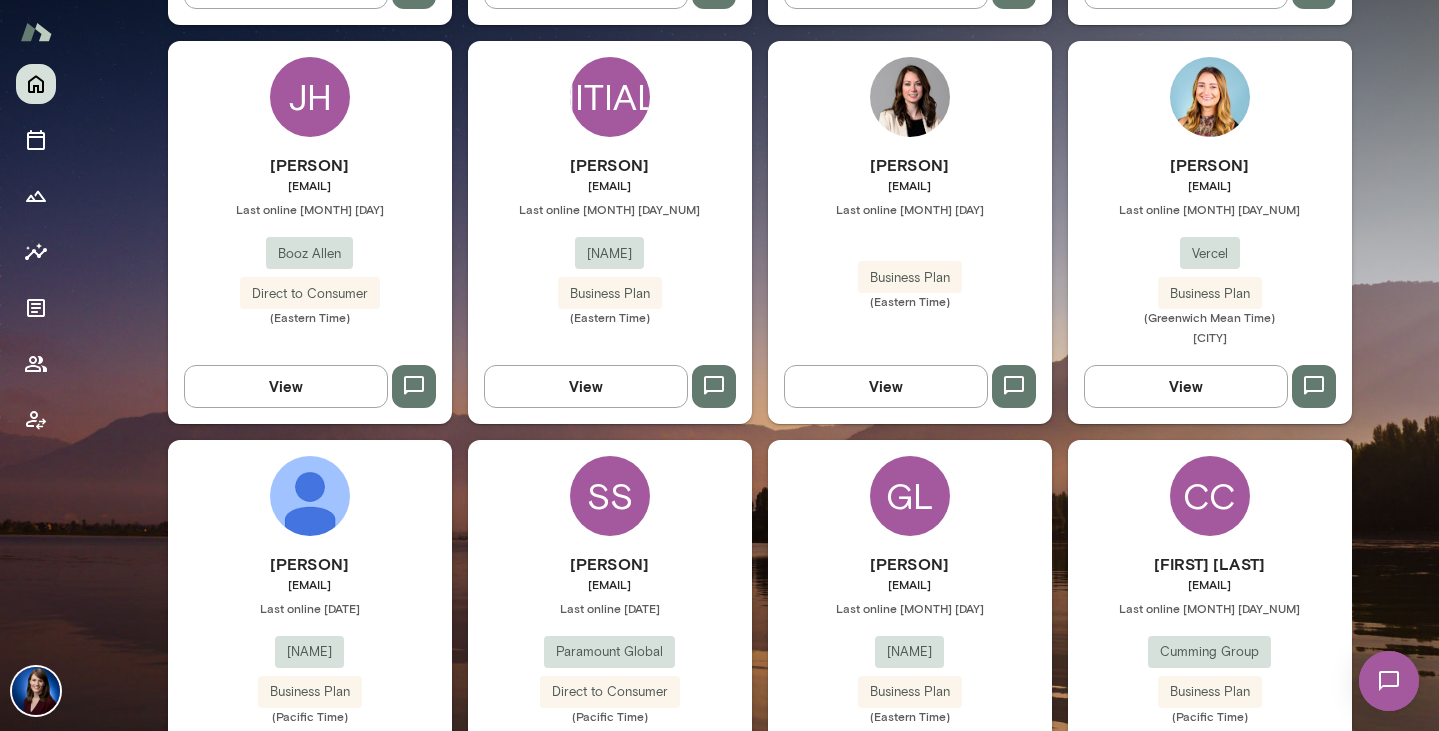 click on "View" at bounding box center [286, 386] 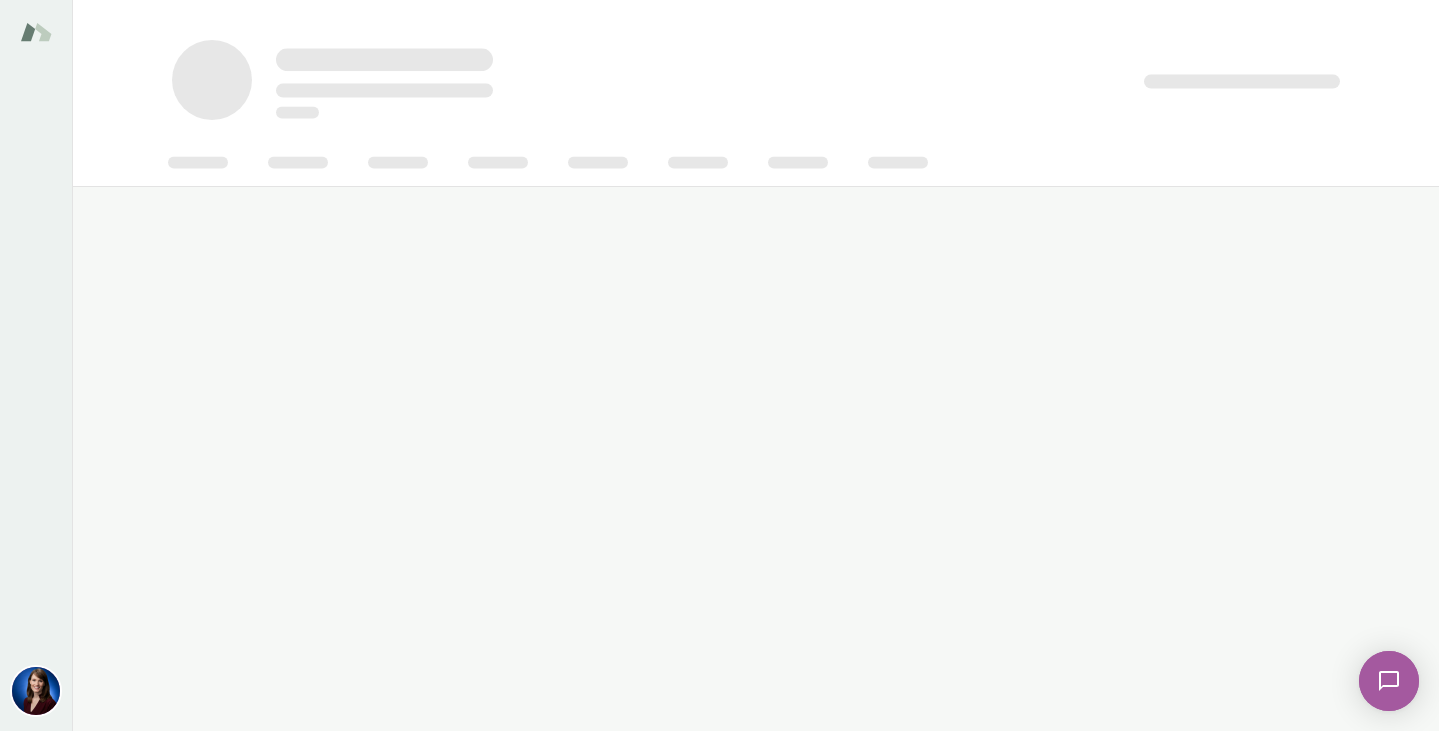 scroll, scrollTop: 0, scrollLeft: 0, axis: both 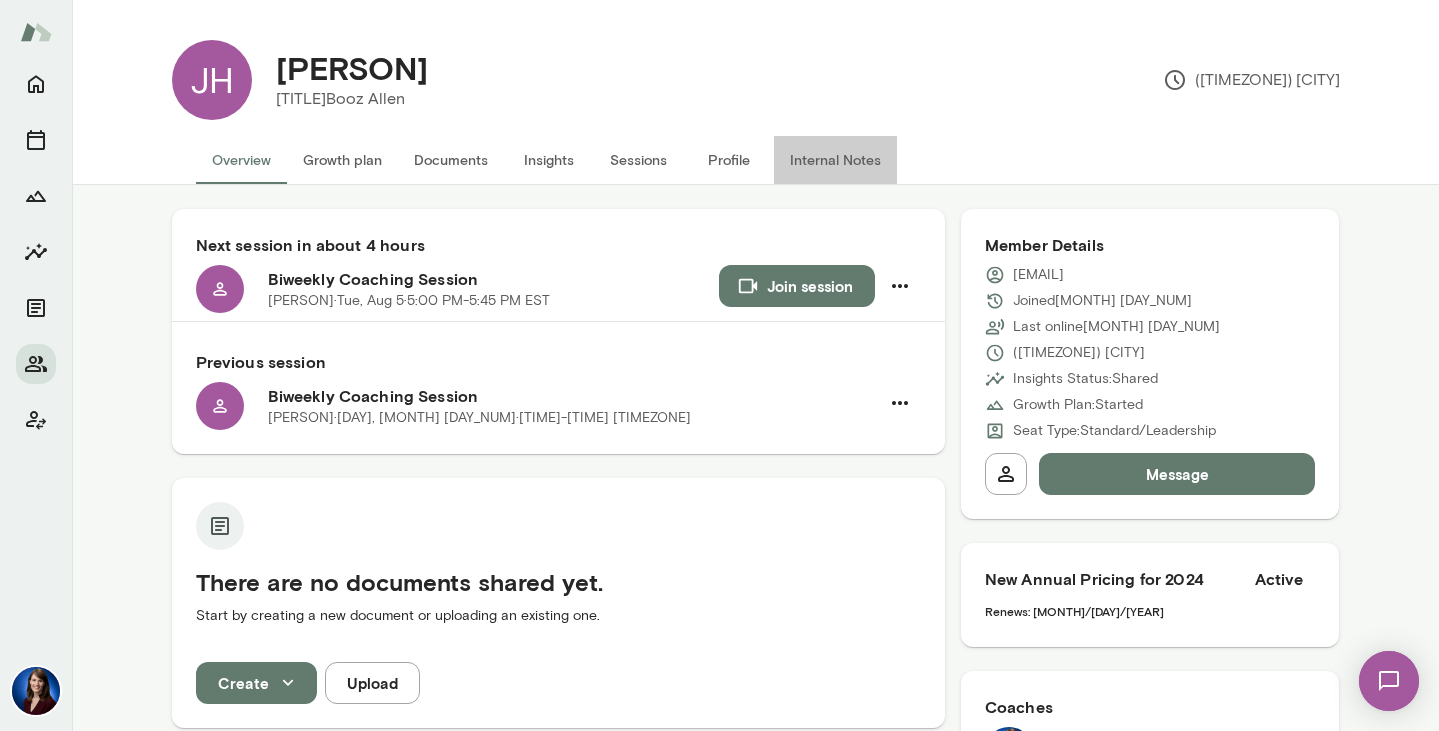 click on "Internal Notes" at bounding box center [835, 160] 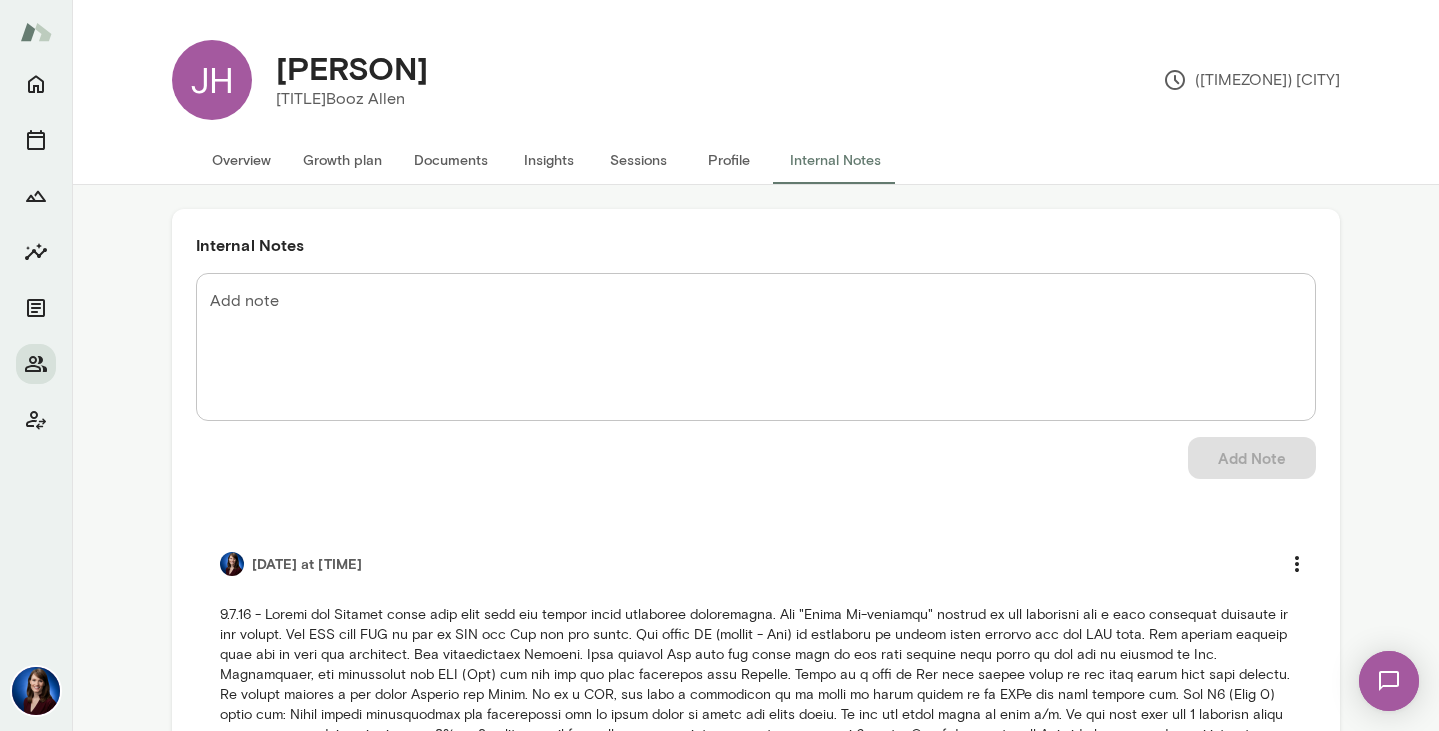 click on "Add note" at bounding box center [756, 347] 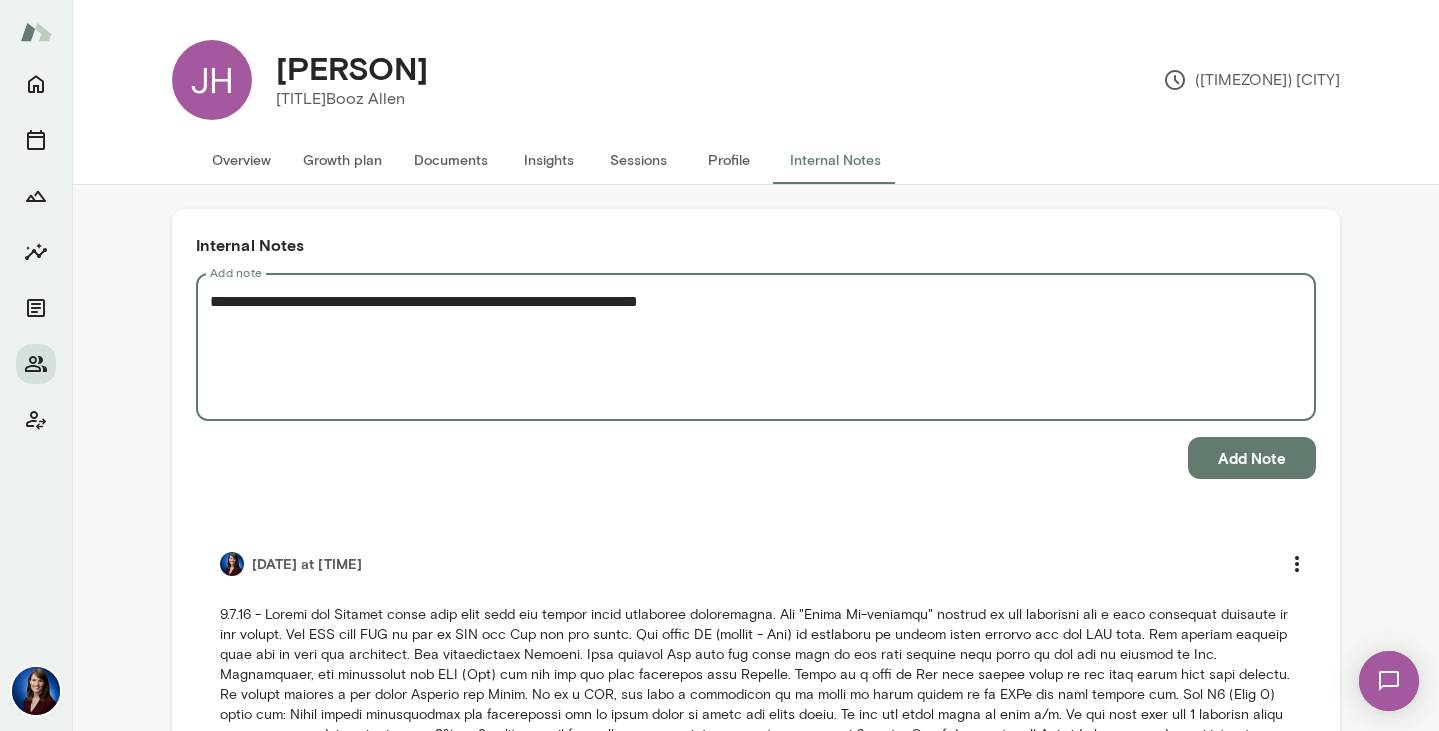 click on "**********" at bounding box center [756, 347] 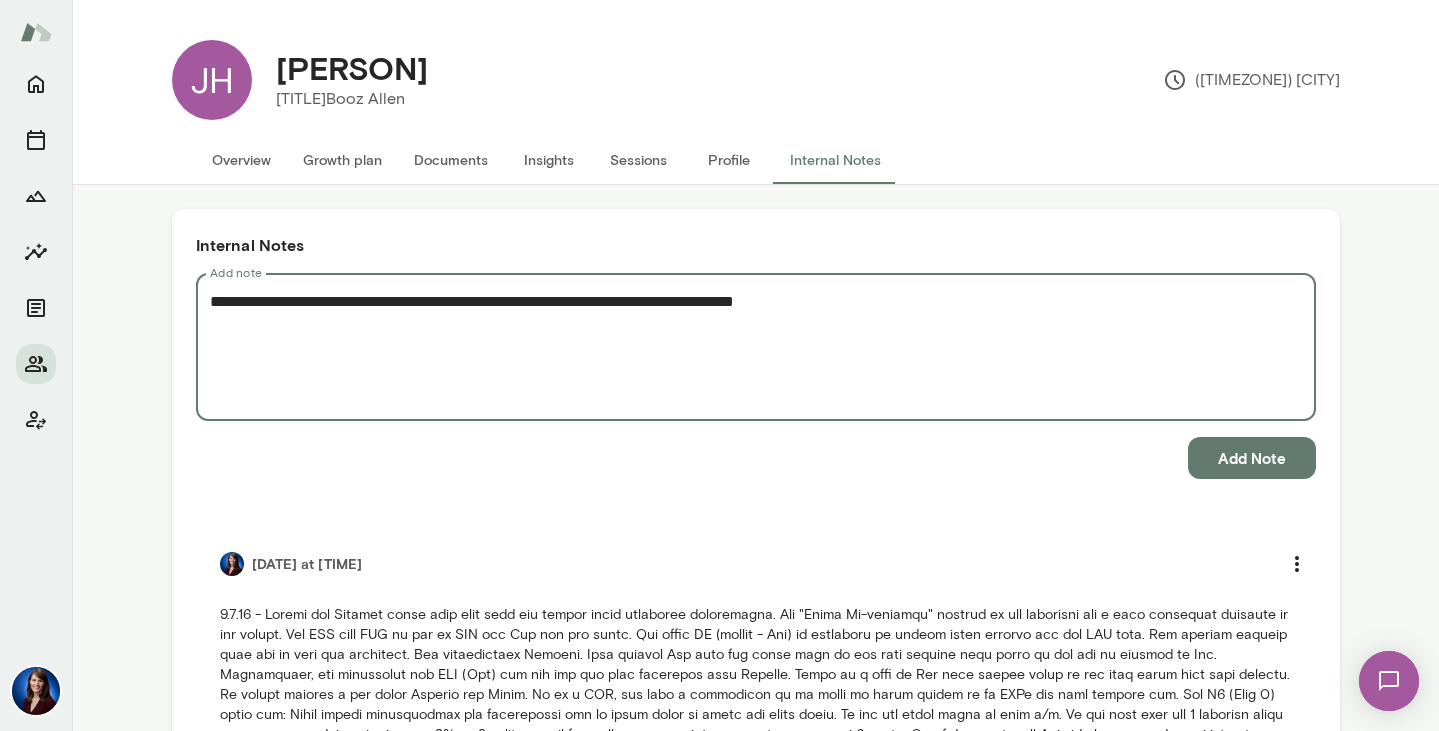 click on "**********" at bounding box center [756, 347] 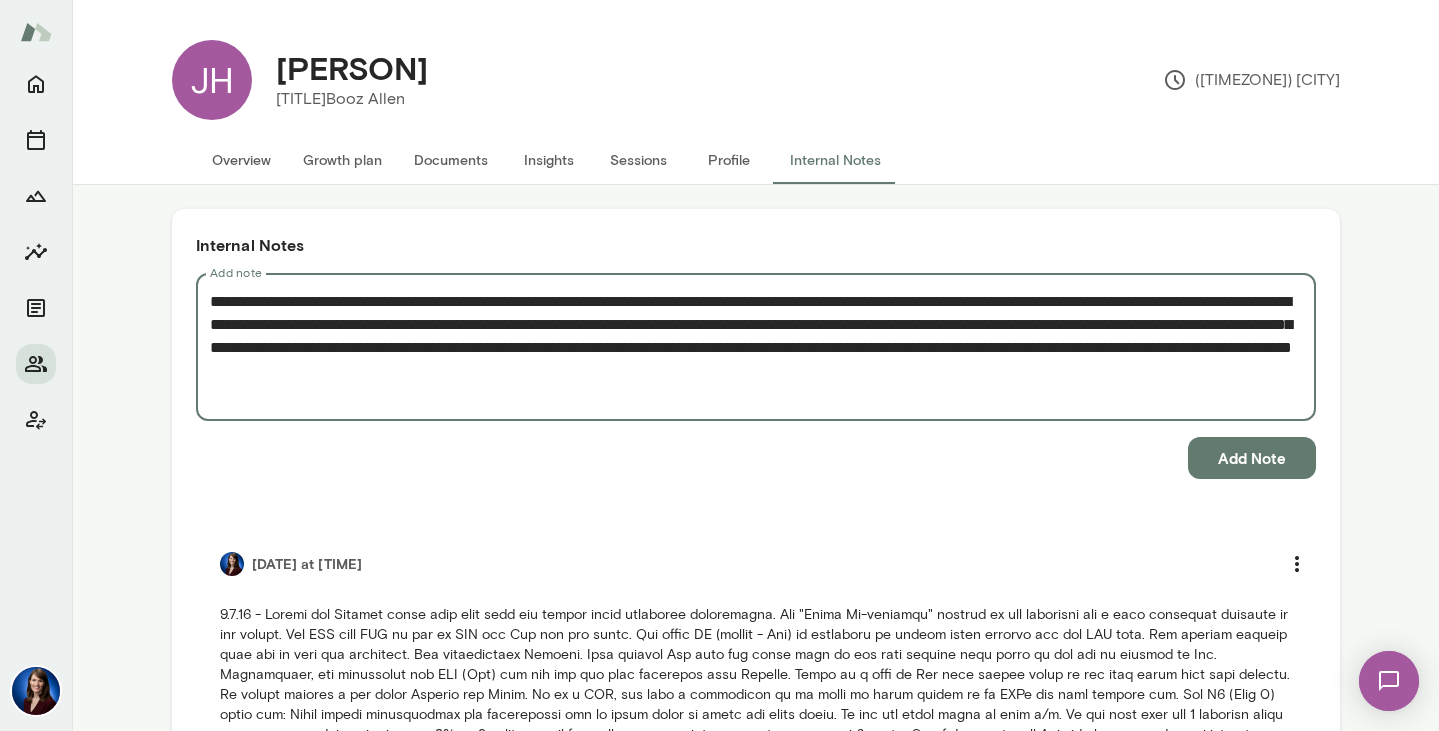 click on "**********" at bounding box center (756, 347) 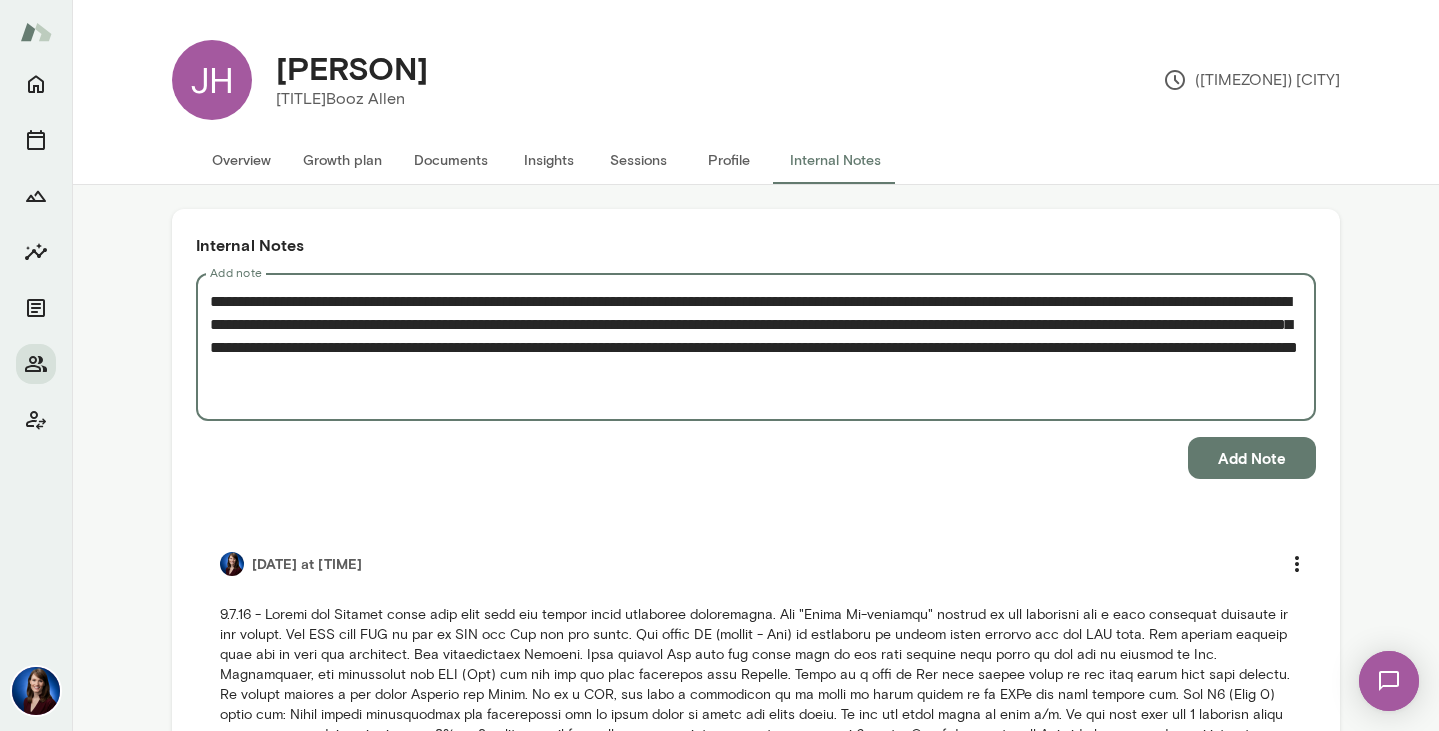 click on "**********" at bounding box center (756, 347) 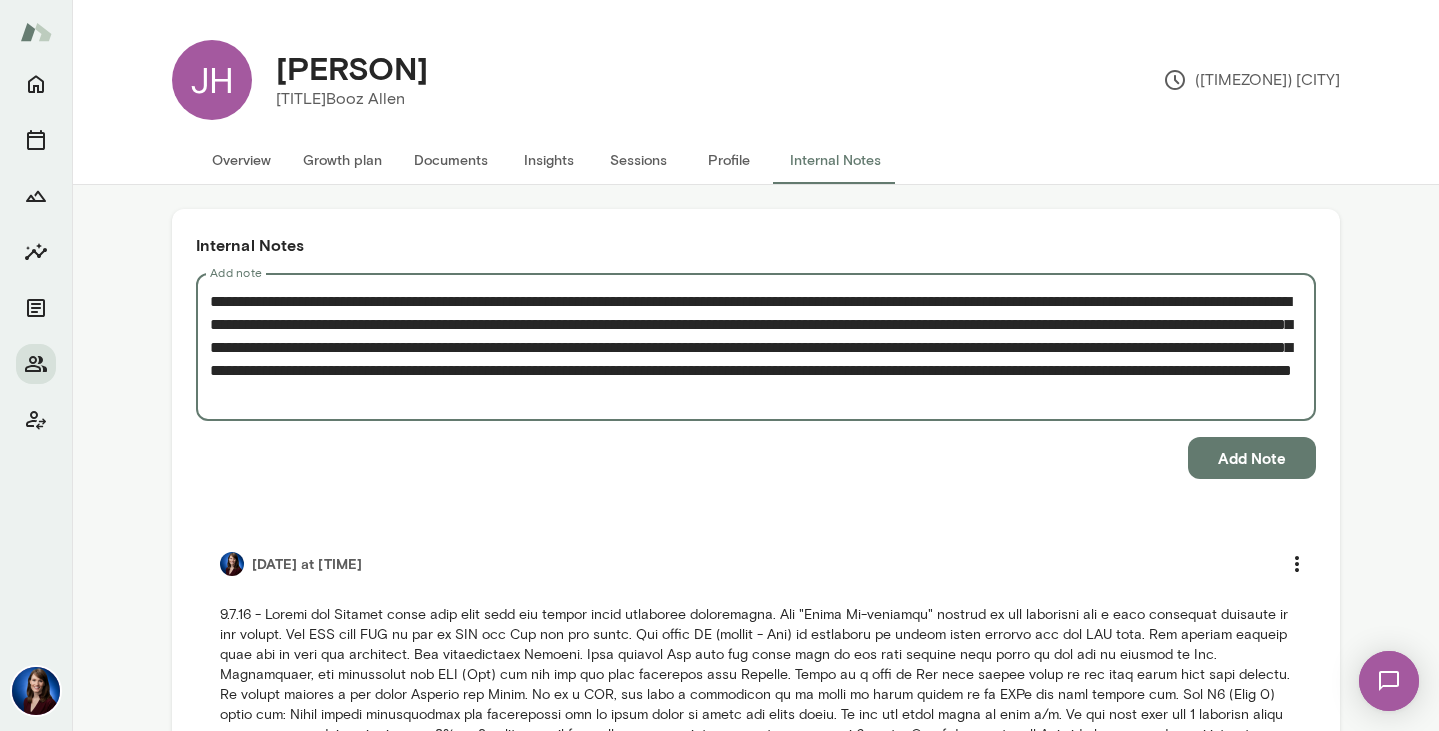 click on "**********" at bounding box center [756, 347] 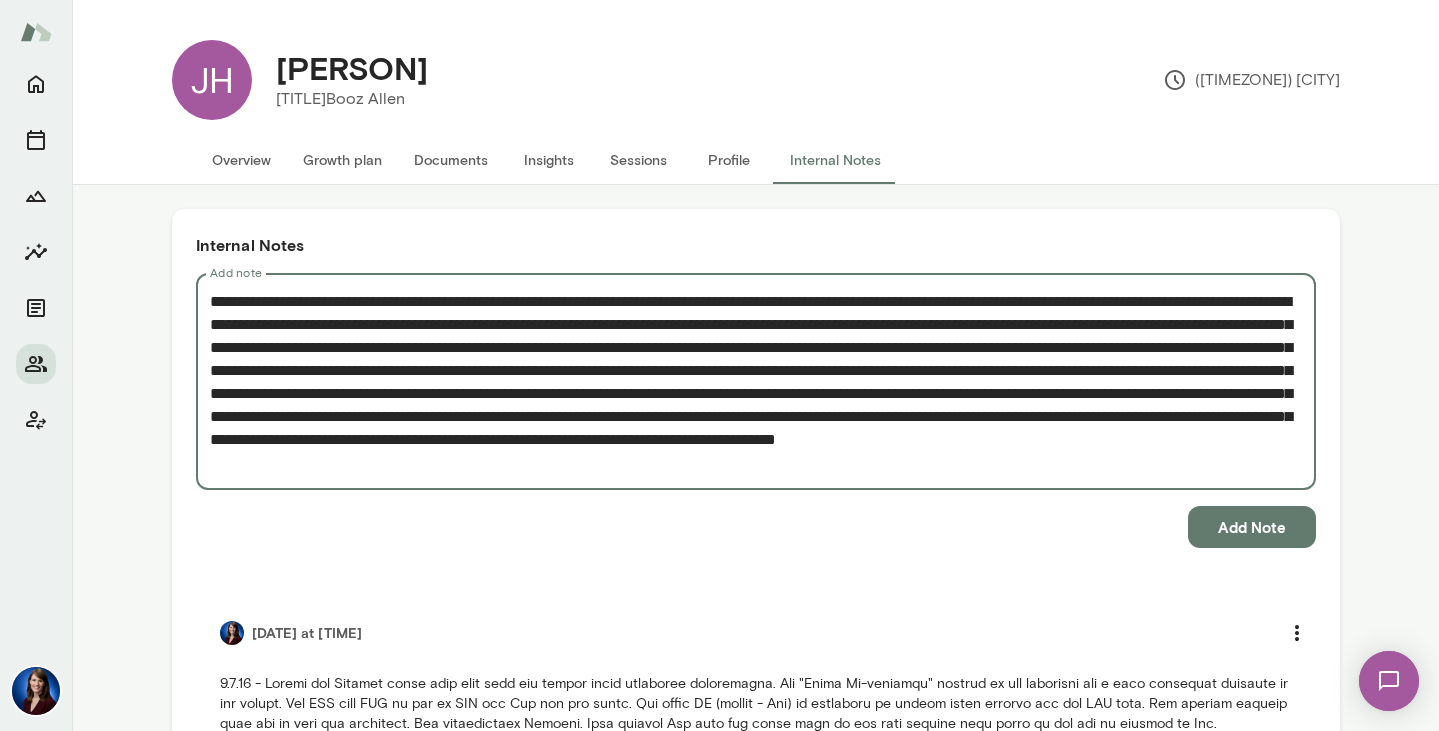 type on "**********" 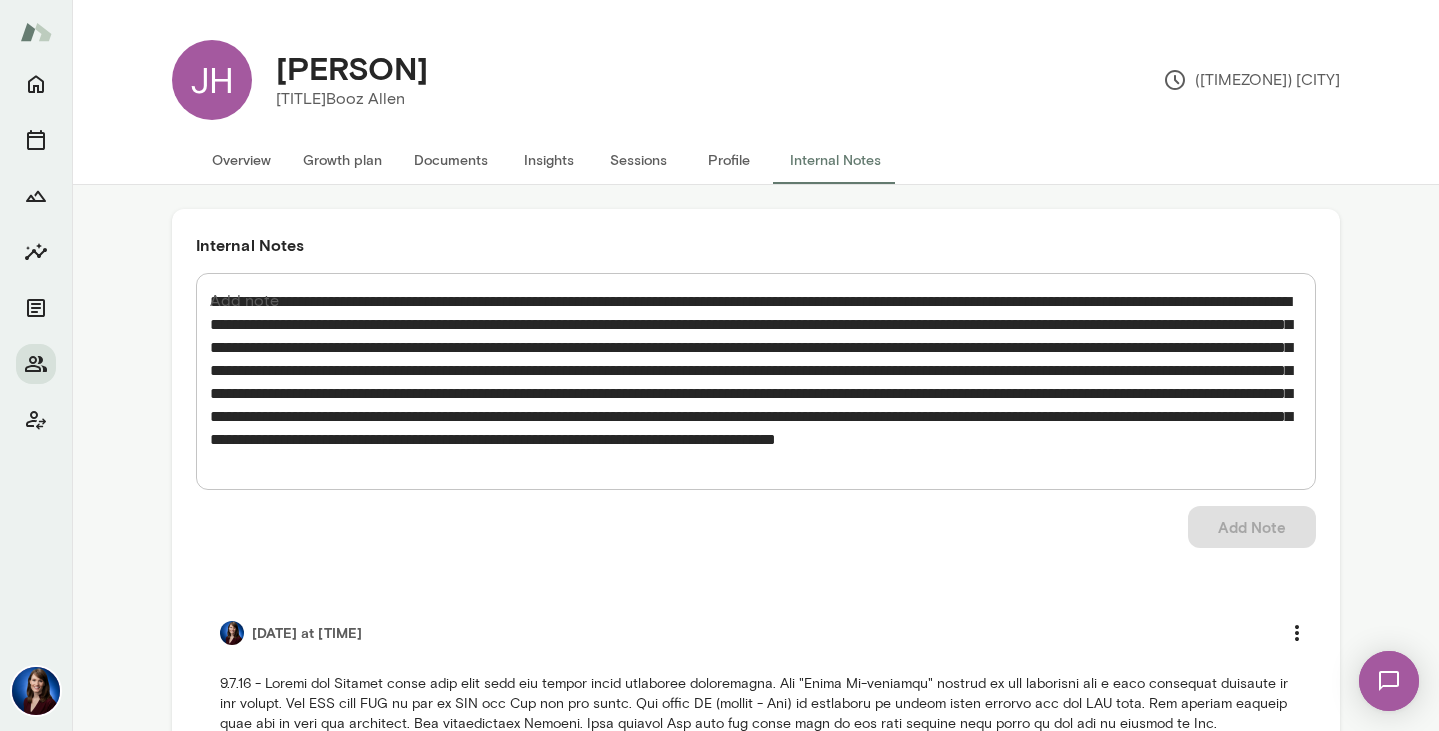 type 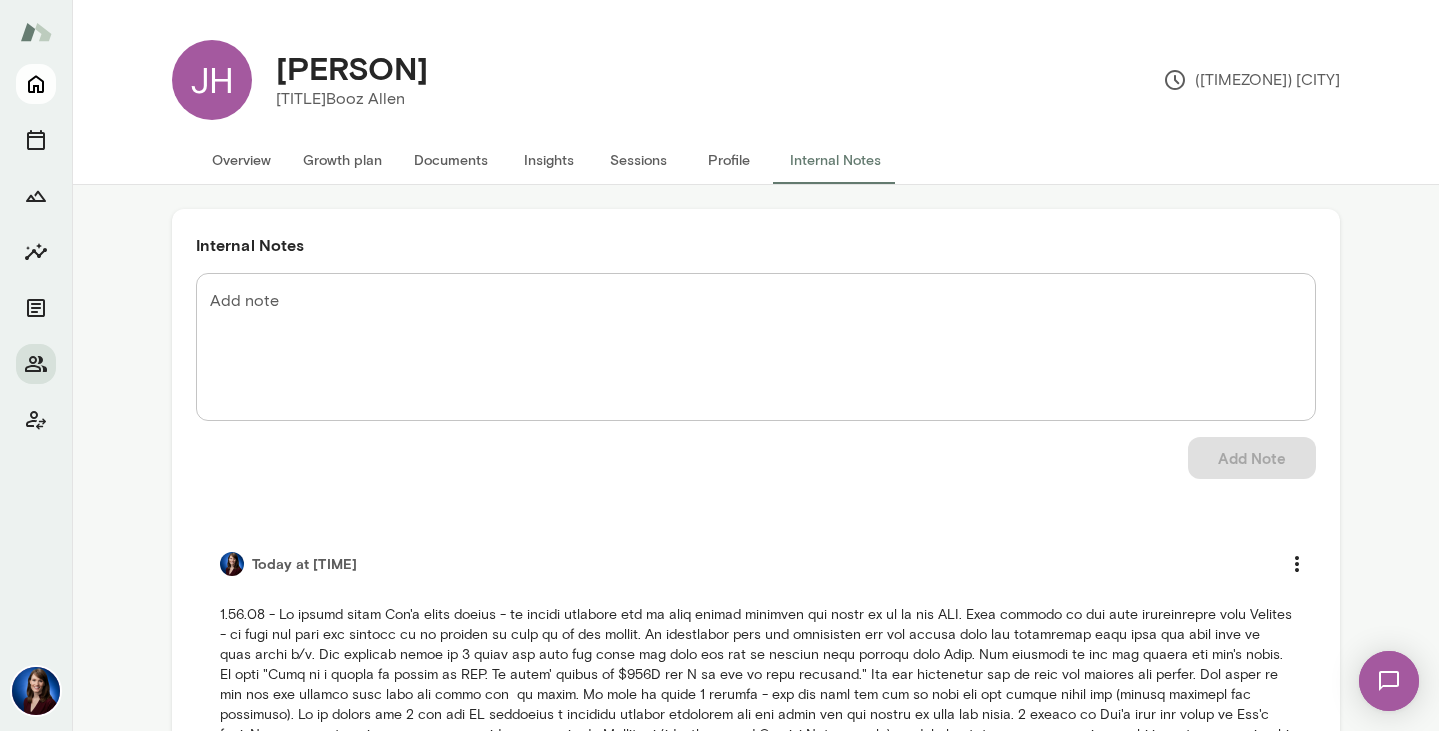 click at bounding box center [36, 84] 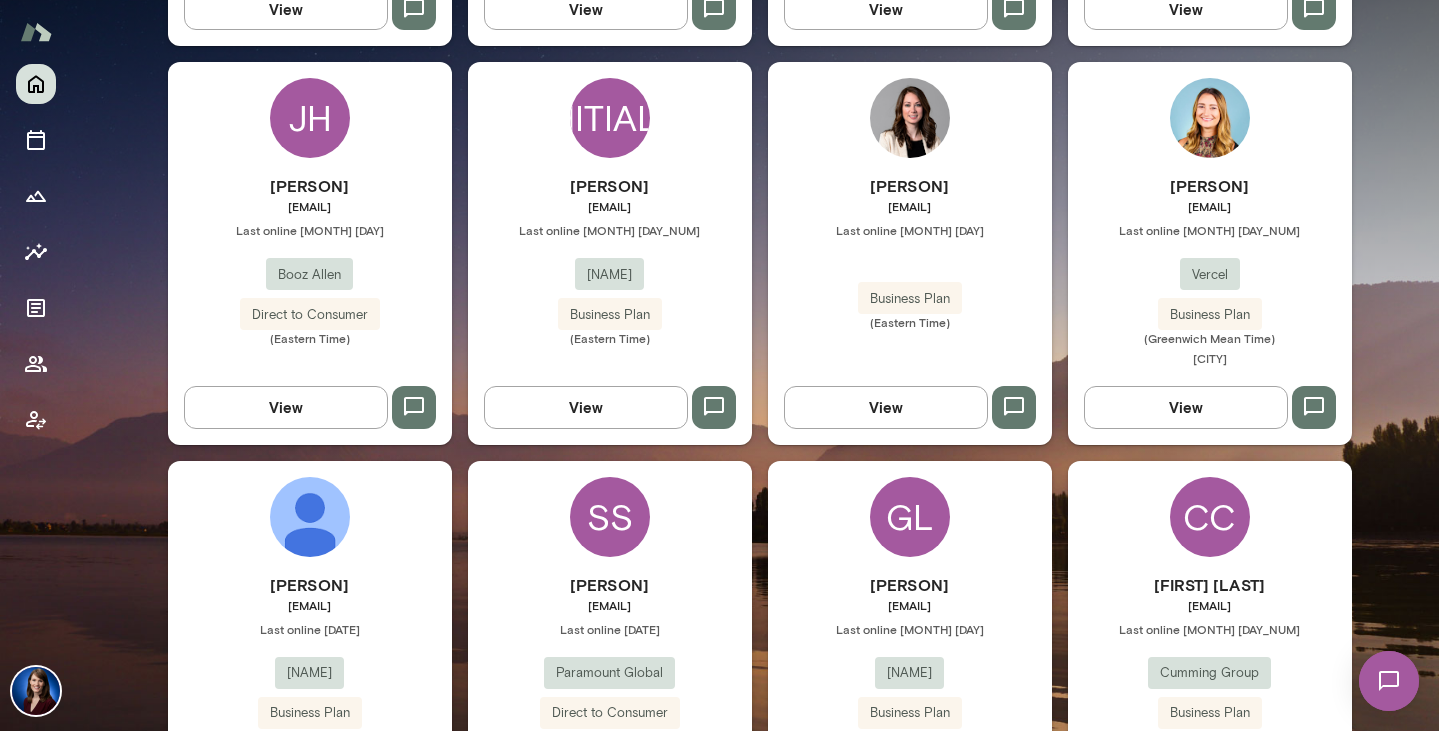 scroll, scrollTop: 918, scrollLeft: 0, axis: vertical 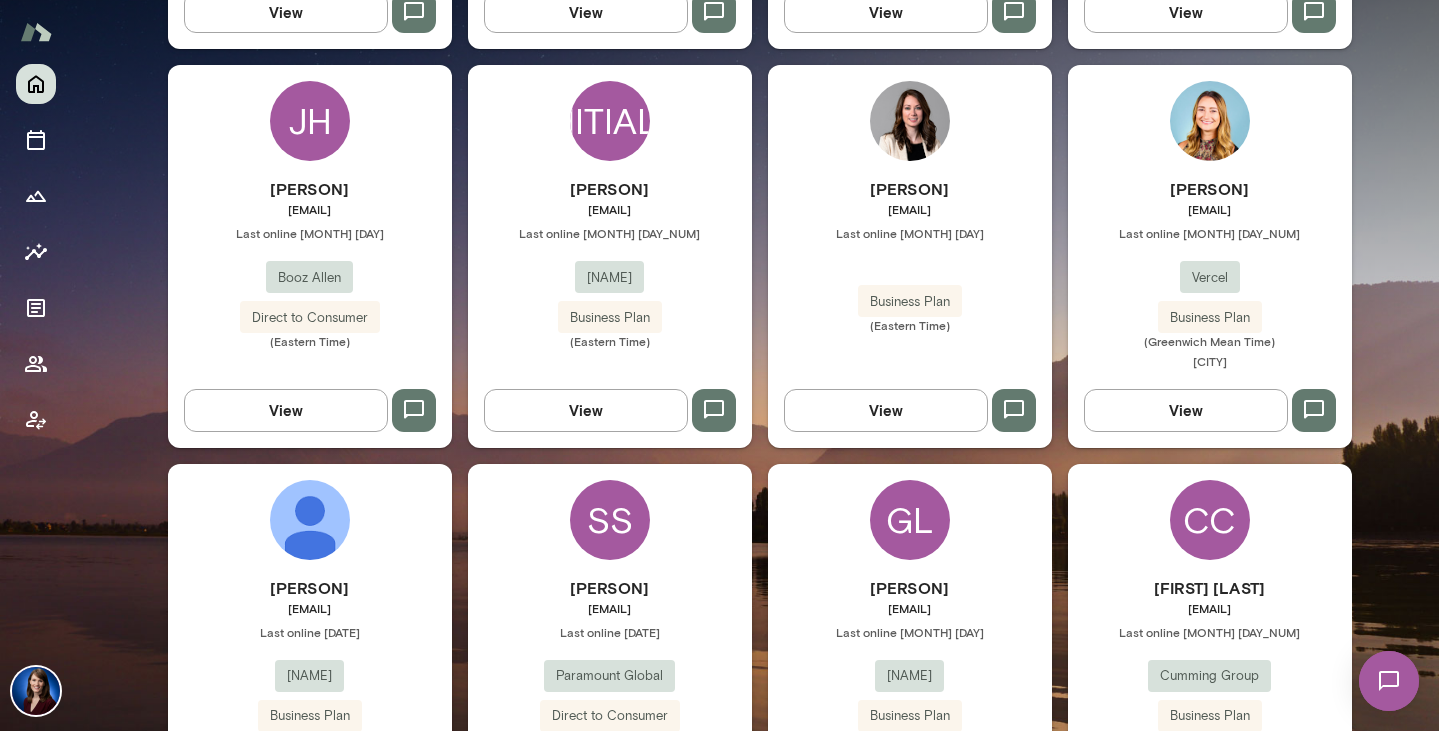 click on "View" at bounding box center [886, 410] 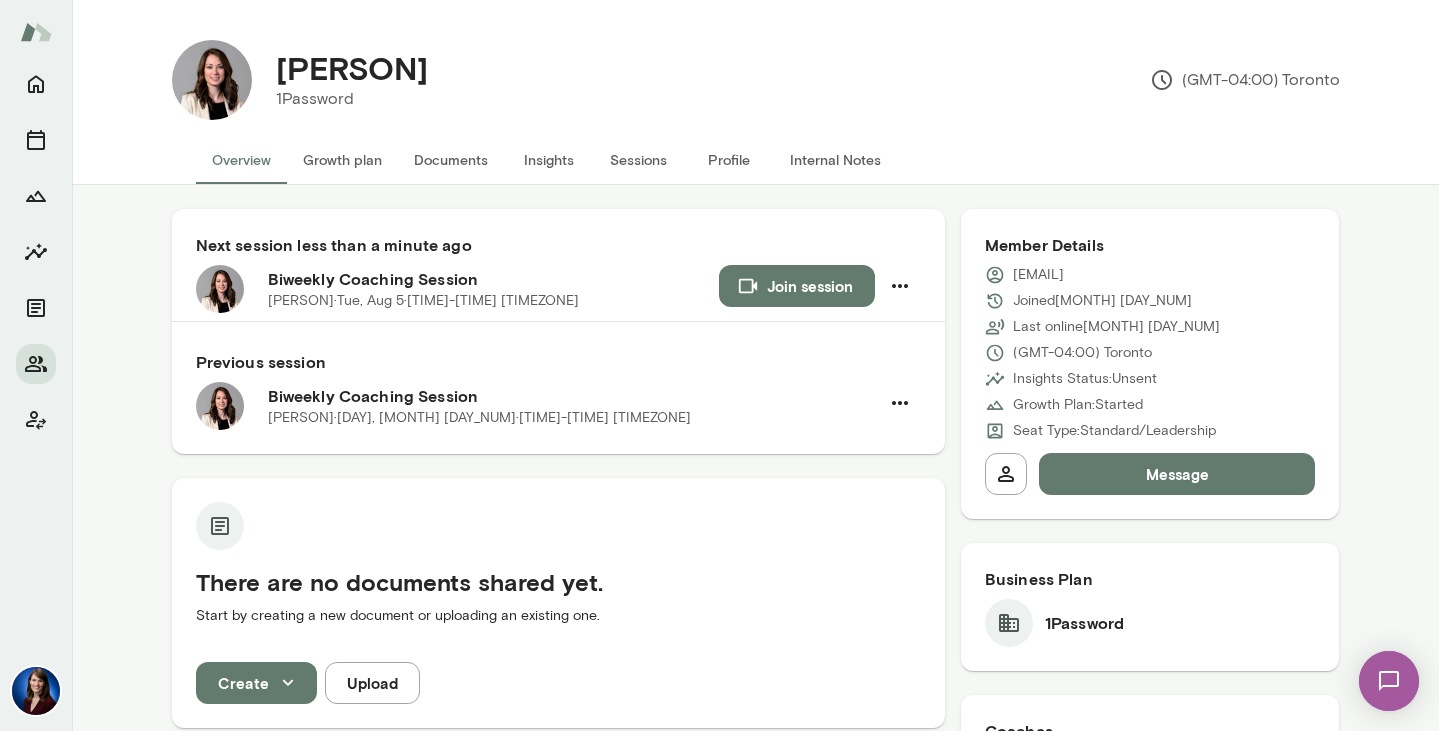 click on "Growth plan" at bounding box center (342, 160) 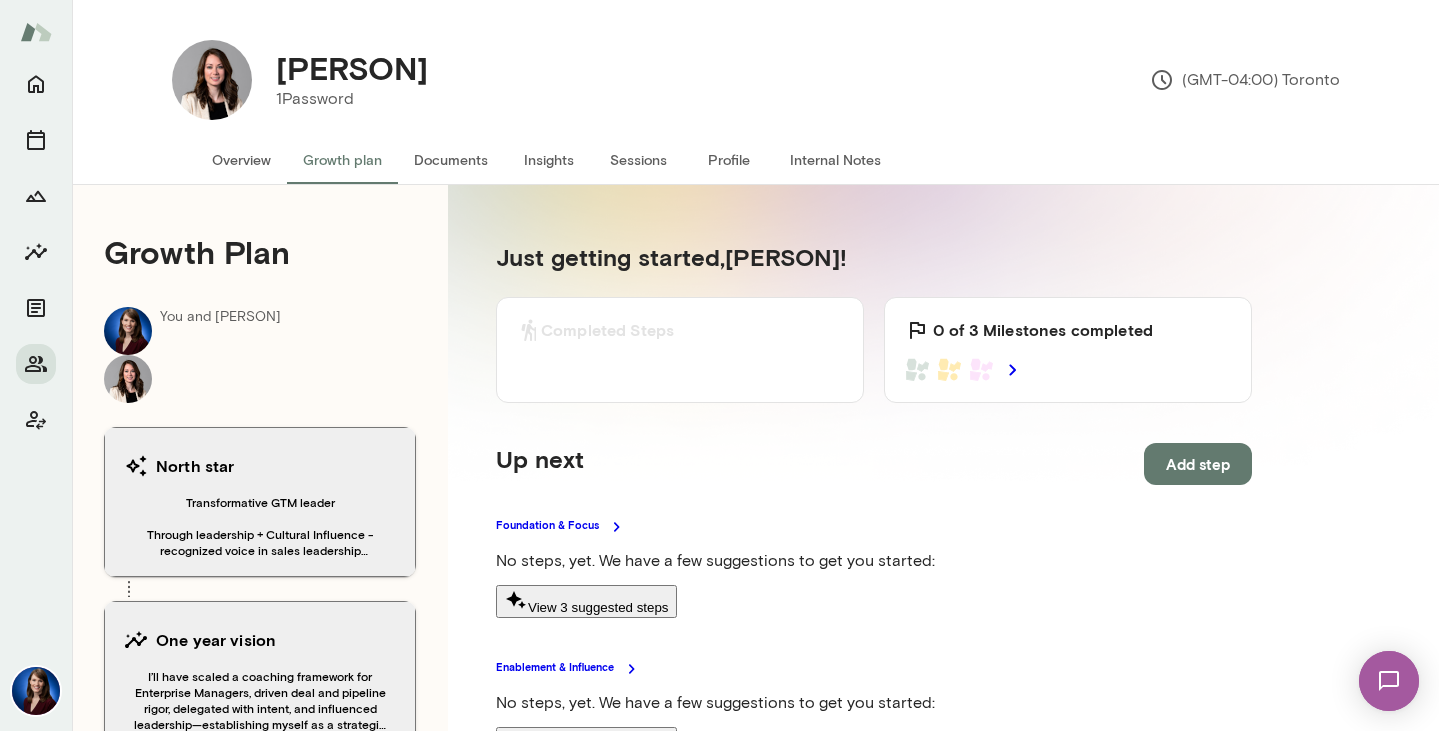 click on "Internal Notes" at bounding box center (835, 160) 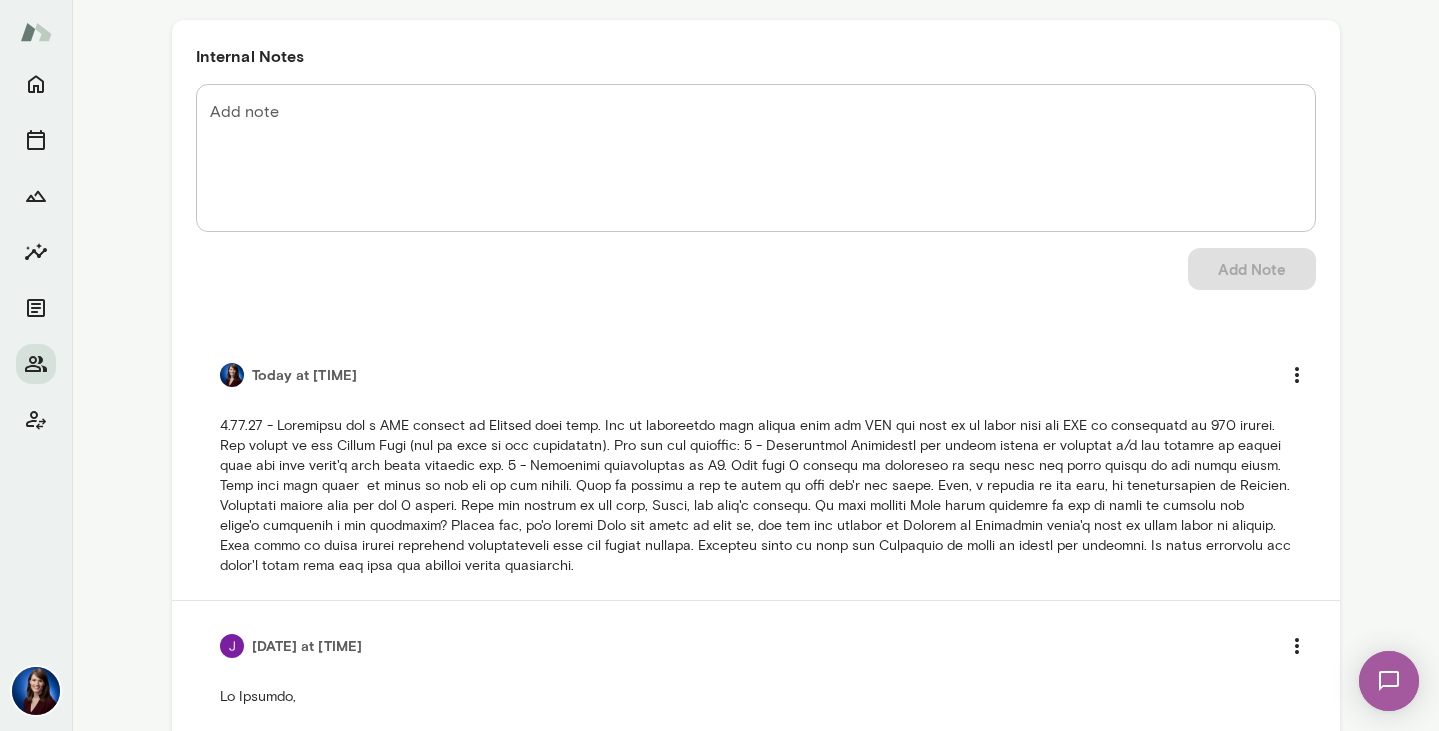 scroll, scrollTop: 265, scrollLeft: 0, axis: vertical 